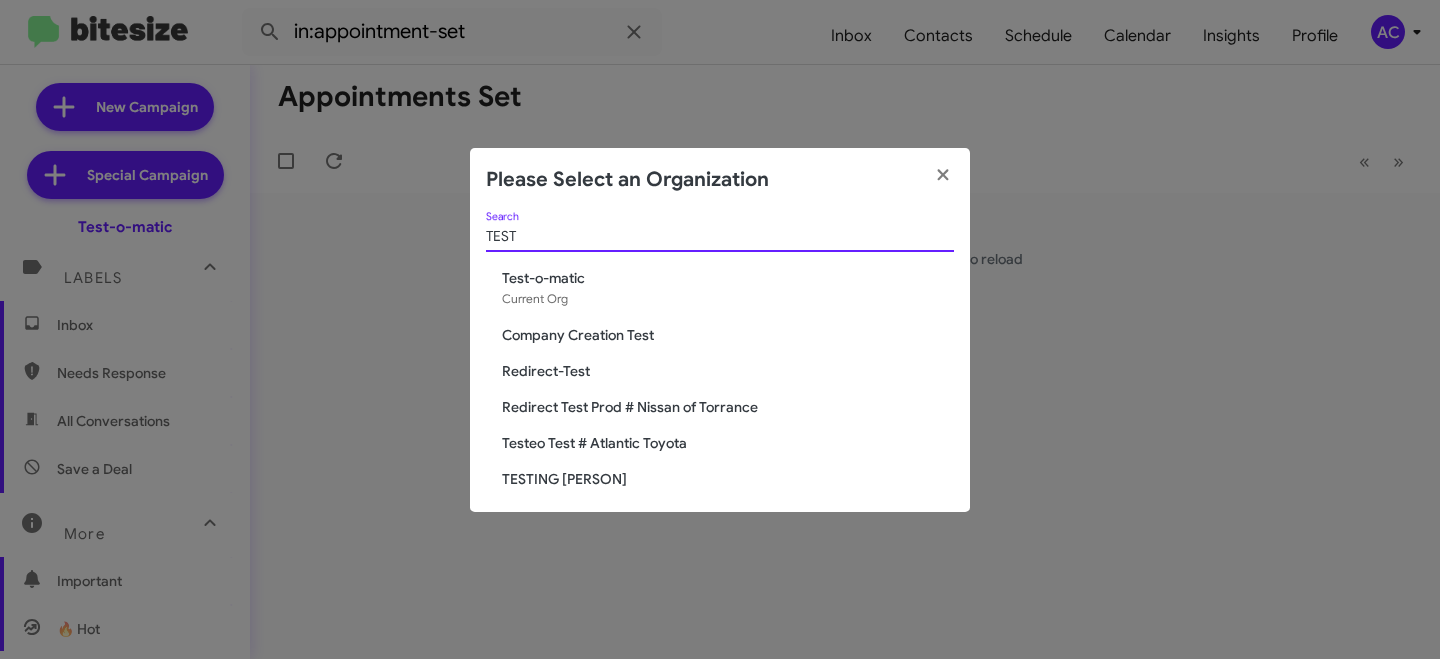 scroll, scrollTop: 0, scrollLeft: 0, axis: both 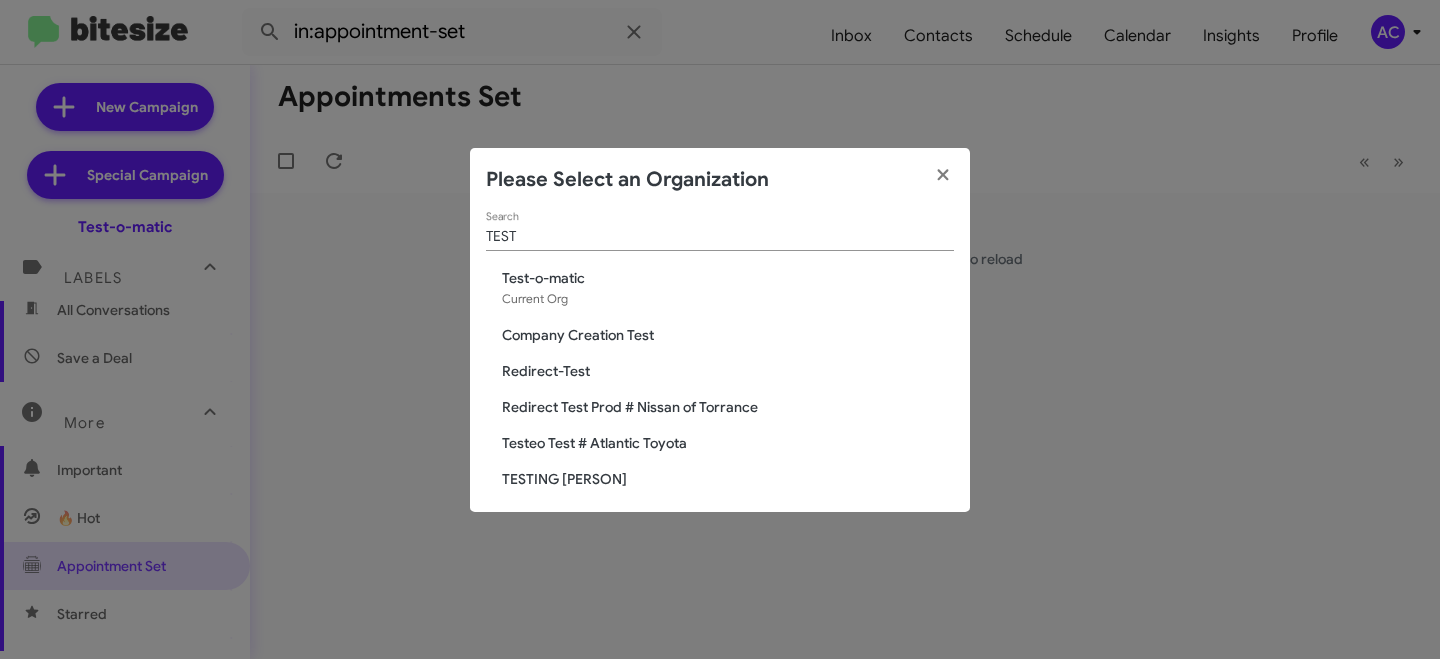 click on "Test-o-matic  Current Org" at bounding box center (728, 288) 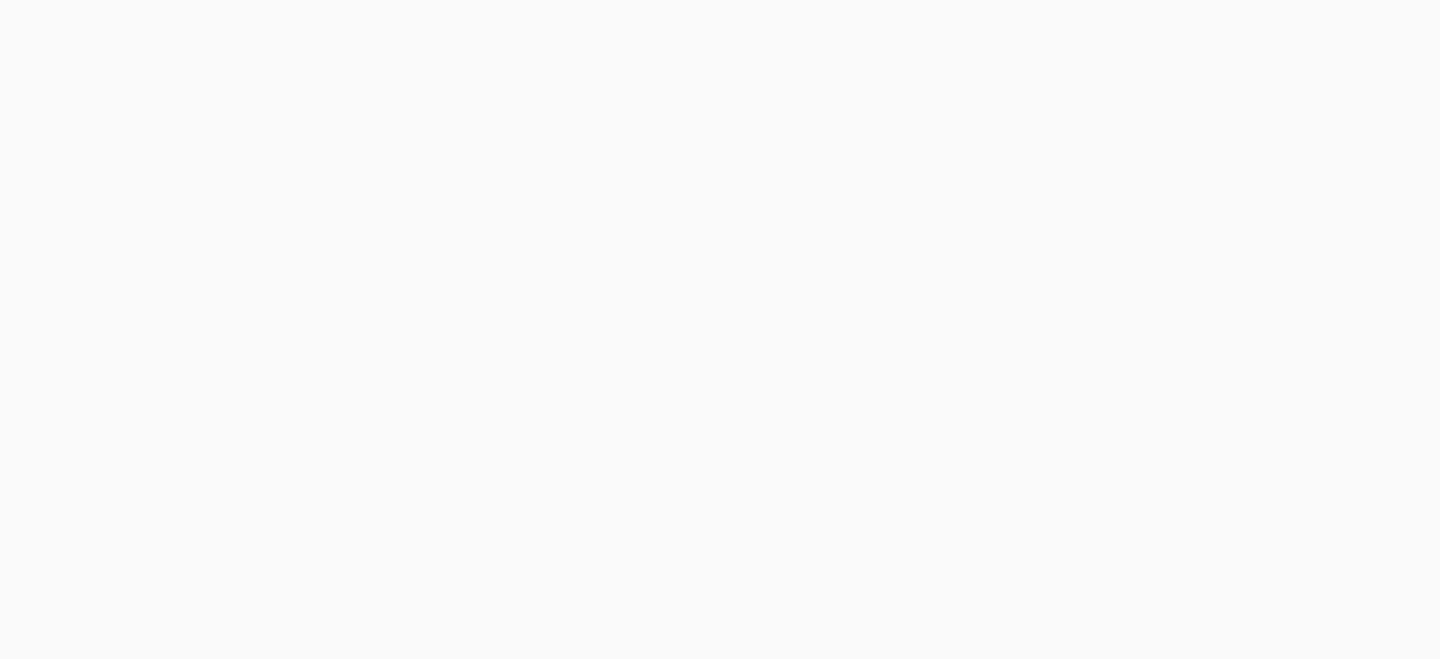 scroll, scrollTop: 0, scrollLeft: 0, axis: both 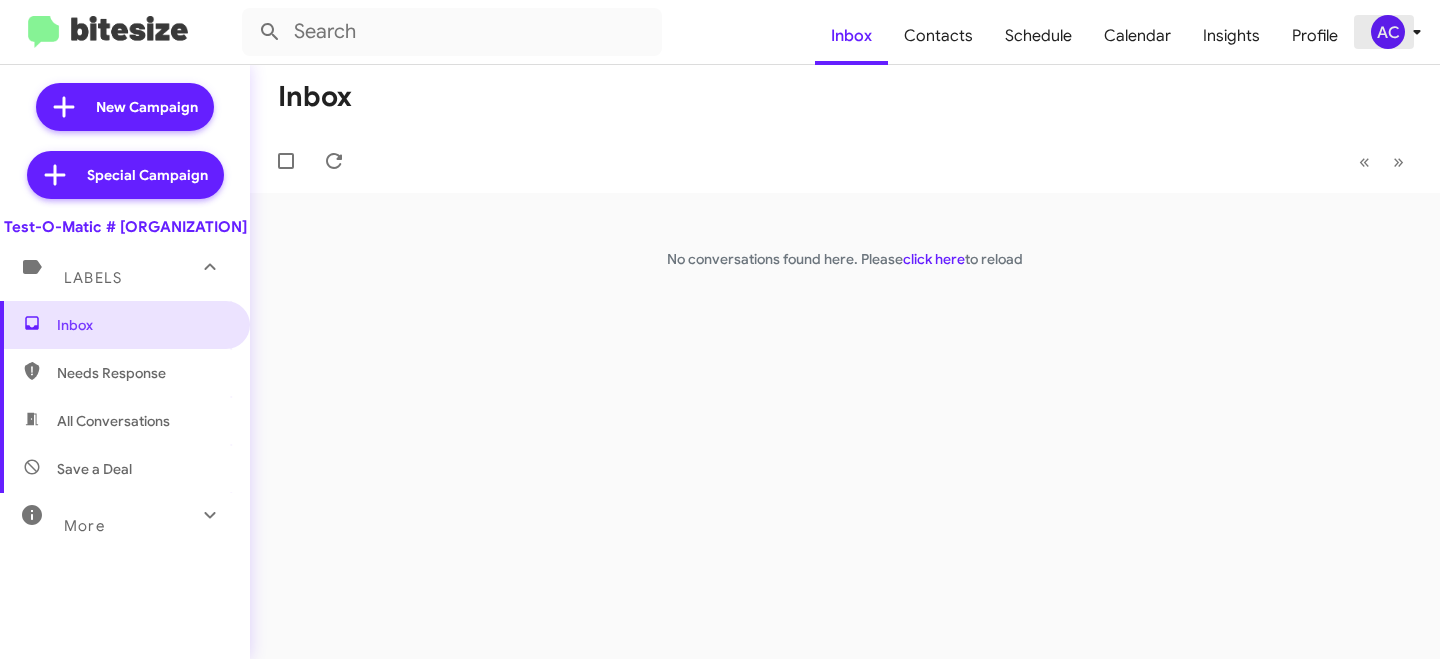 click on "AC" at bounding box center (1388, 32) 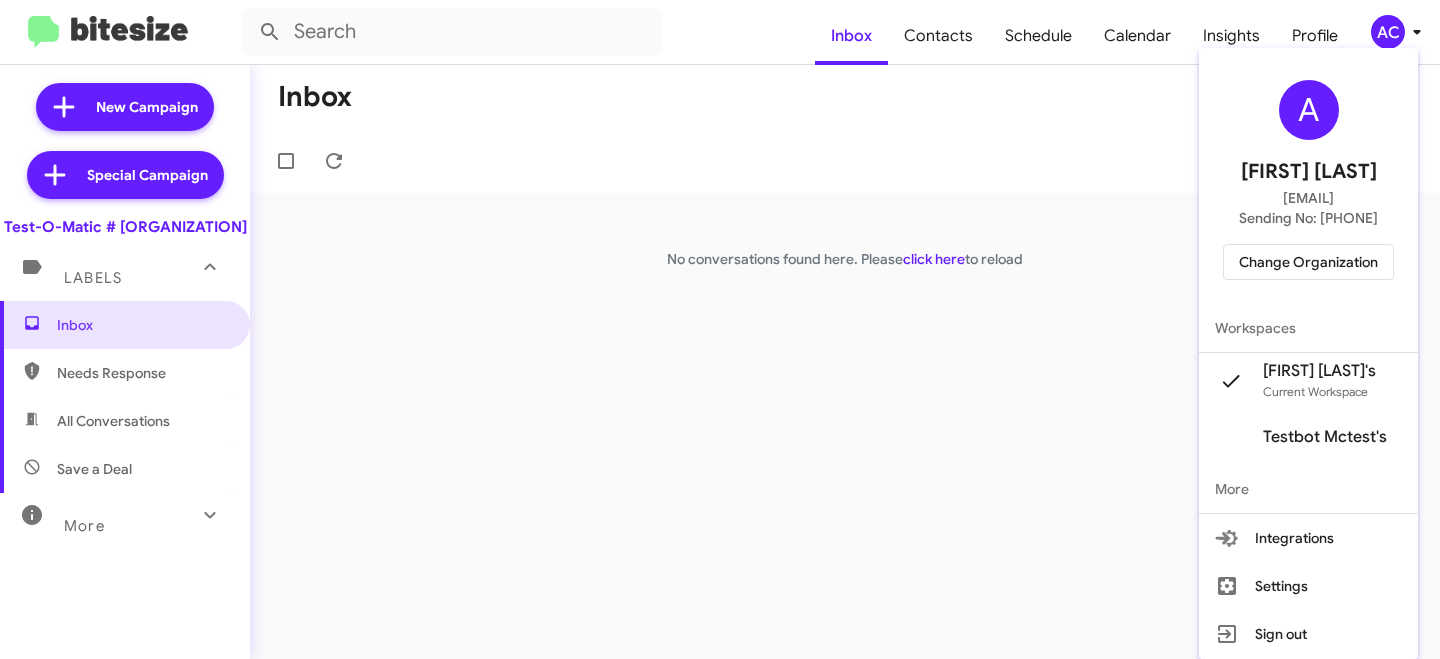 click on "[FIRST] [LAST]'s" at bounding box center (1319, 371) 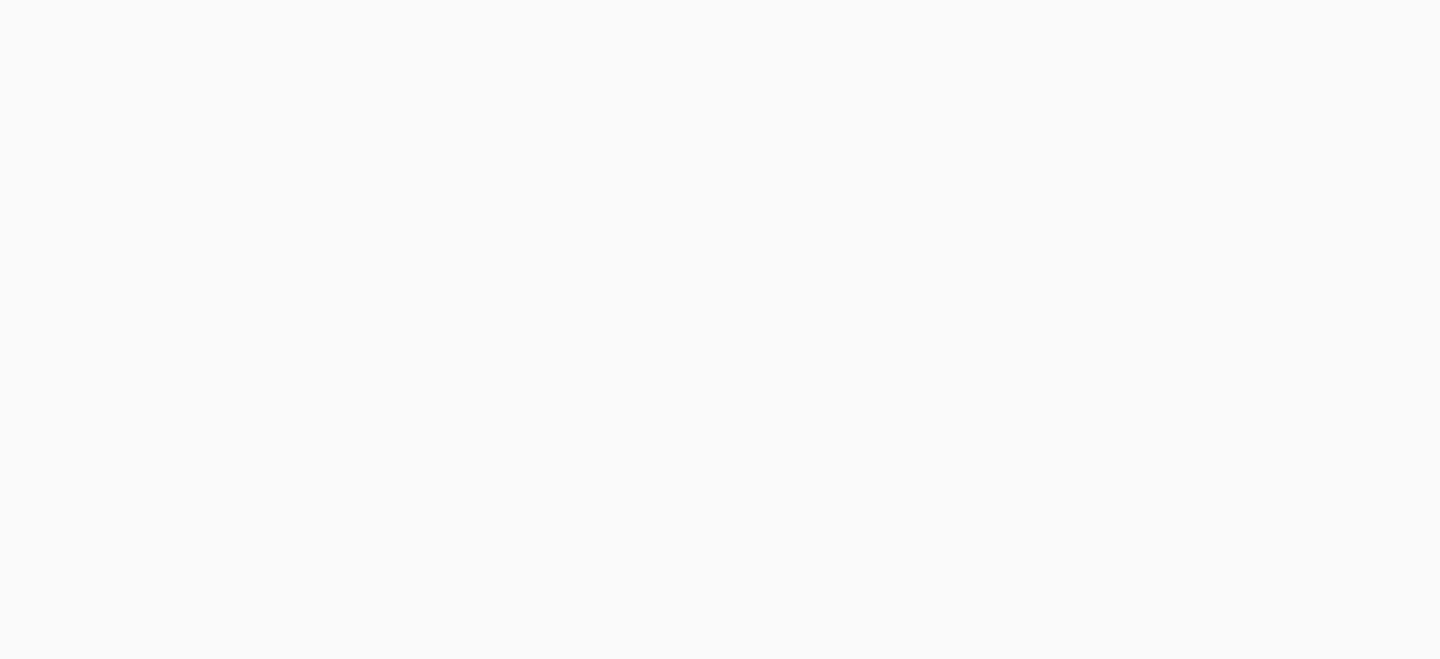 scroll, scrollTop: 0, scrollLeft: 0, axis: both 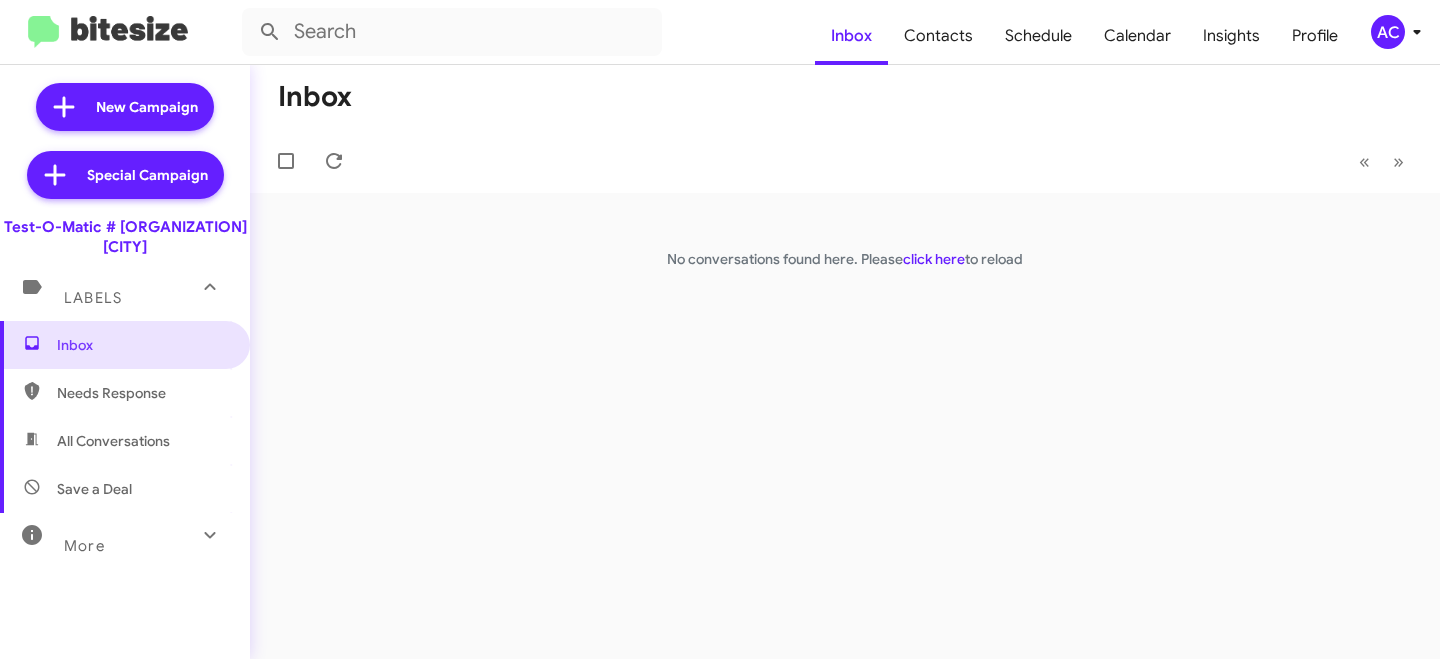 click on "AC" at bounding box center [1388, 32] 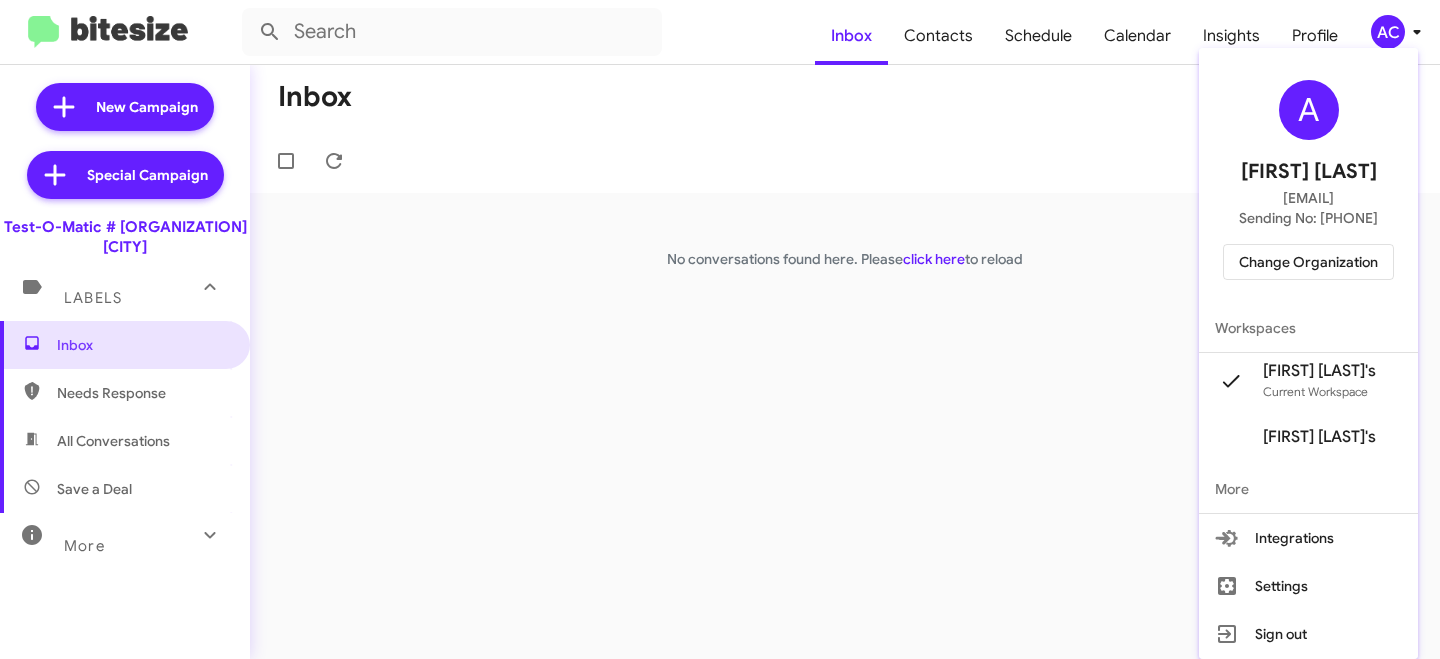 click on "Change Organization" at bounding box center (1308, 262) 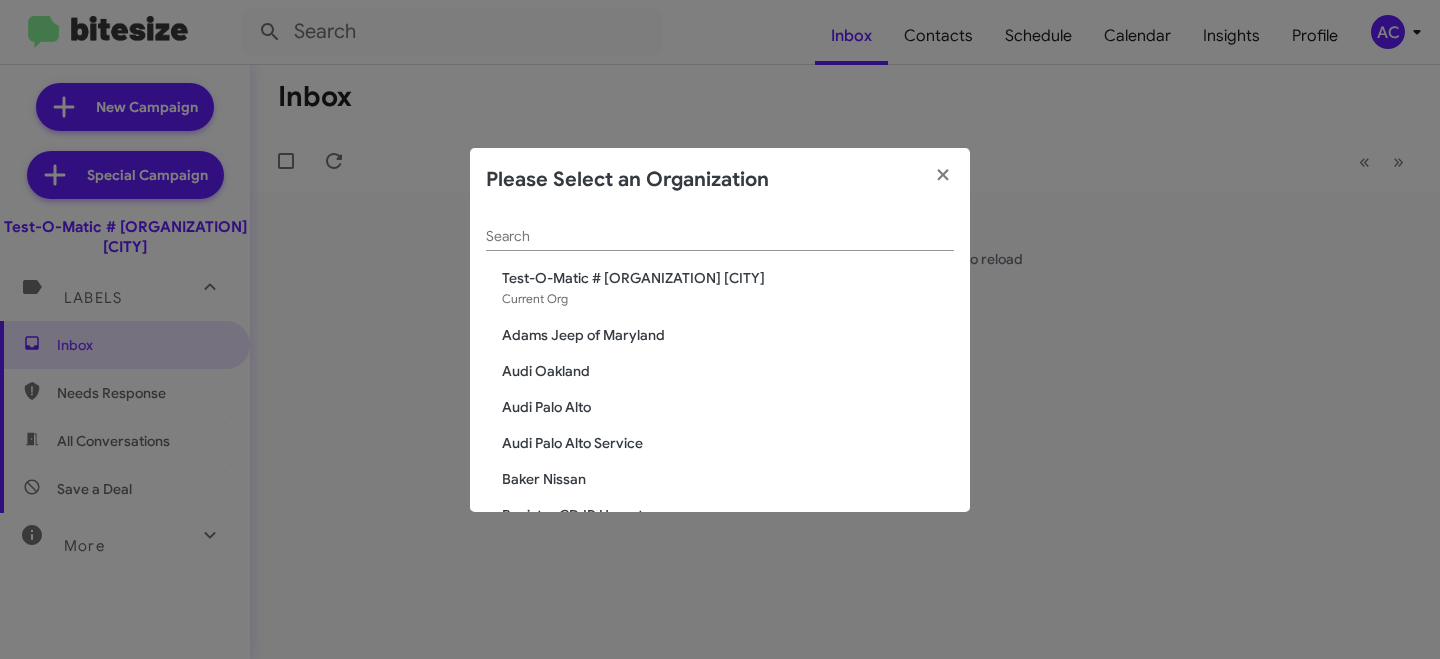 click on "Search" at bounding box center [720, 231] 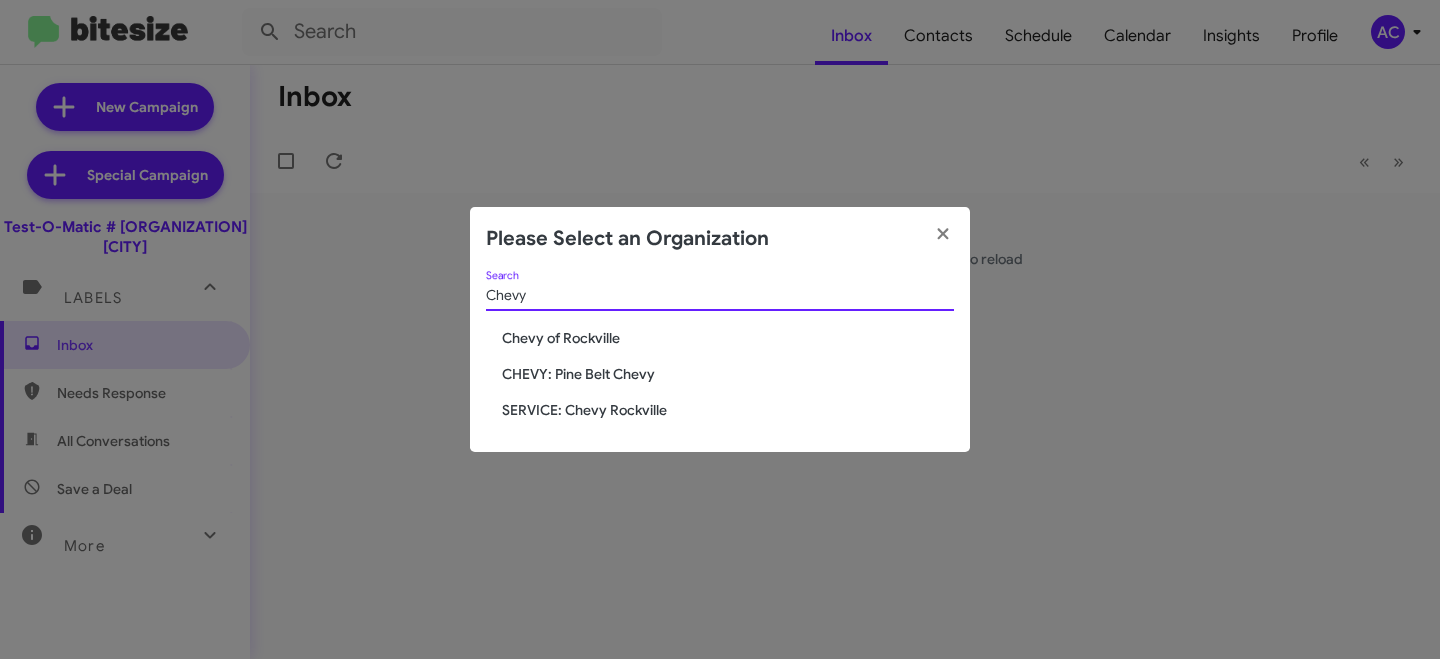 type on "Chevy" 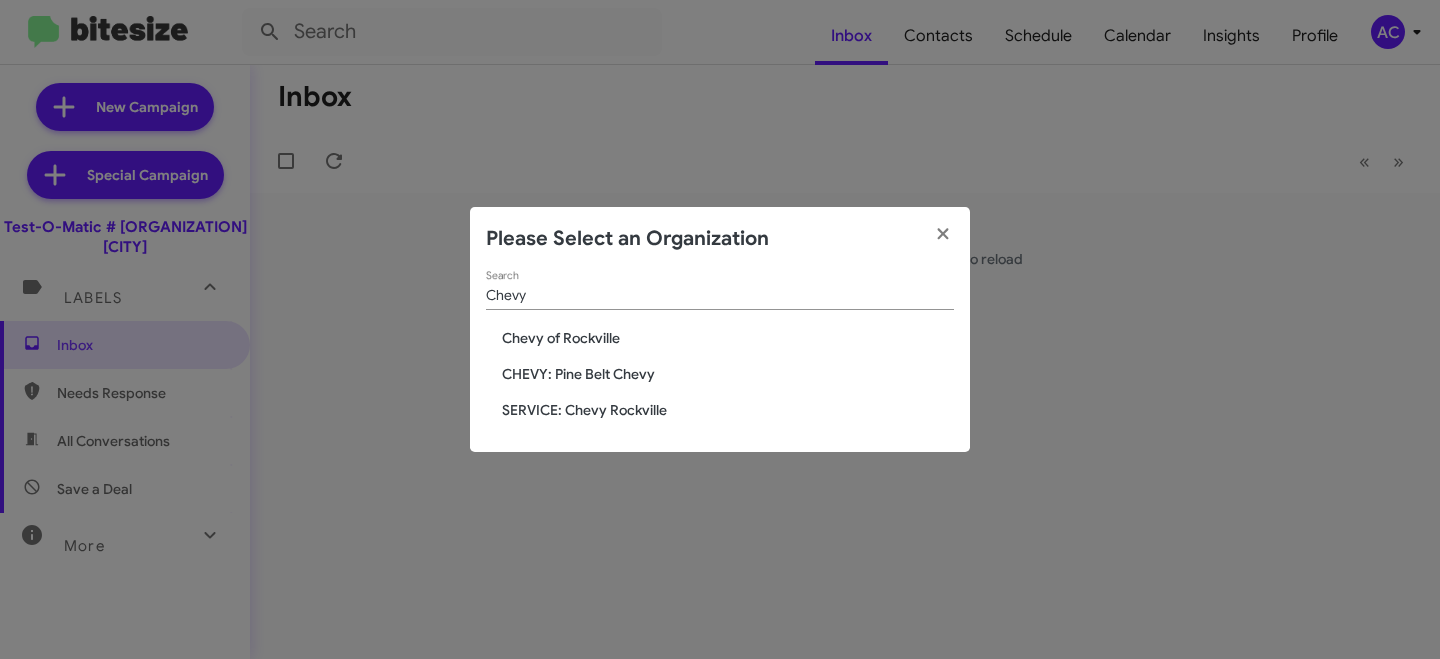 click on "SERVICE: Chevy Rockville" at bounding box center (728, 338) 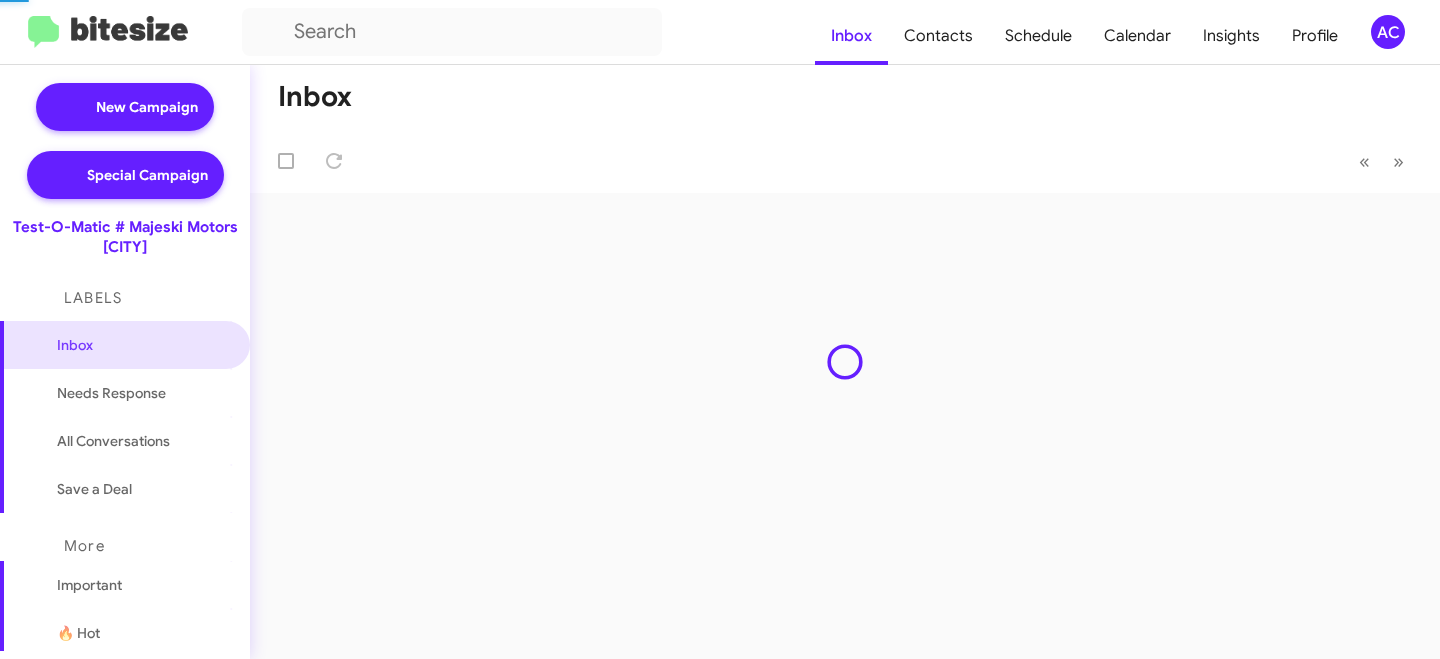 scroll, scrollTop: 0, scrollLeft: 0, axis: both 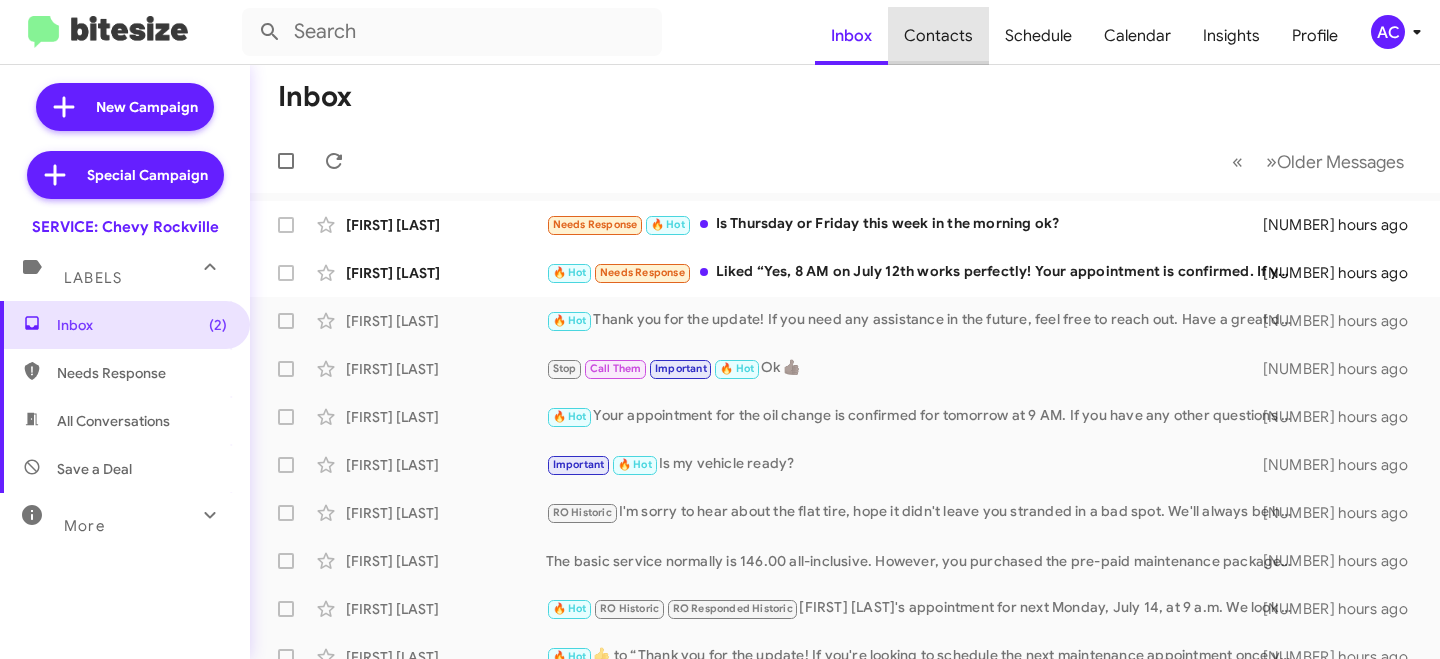 click on "Contacts" at bounding box center (938, 36) 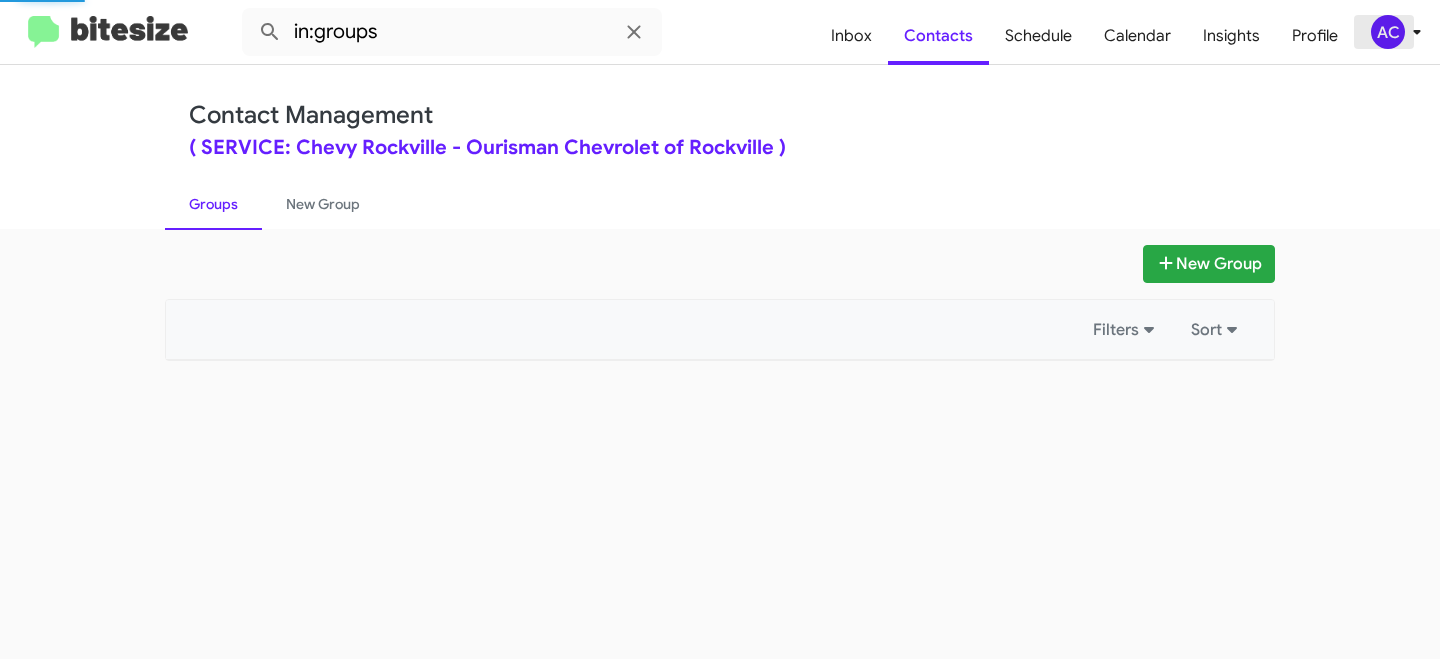 click on "AC" at bounding box center (1388, 32) 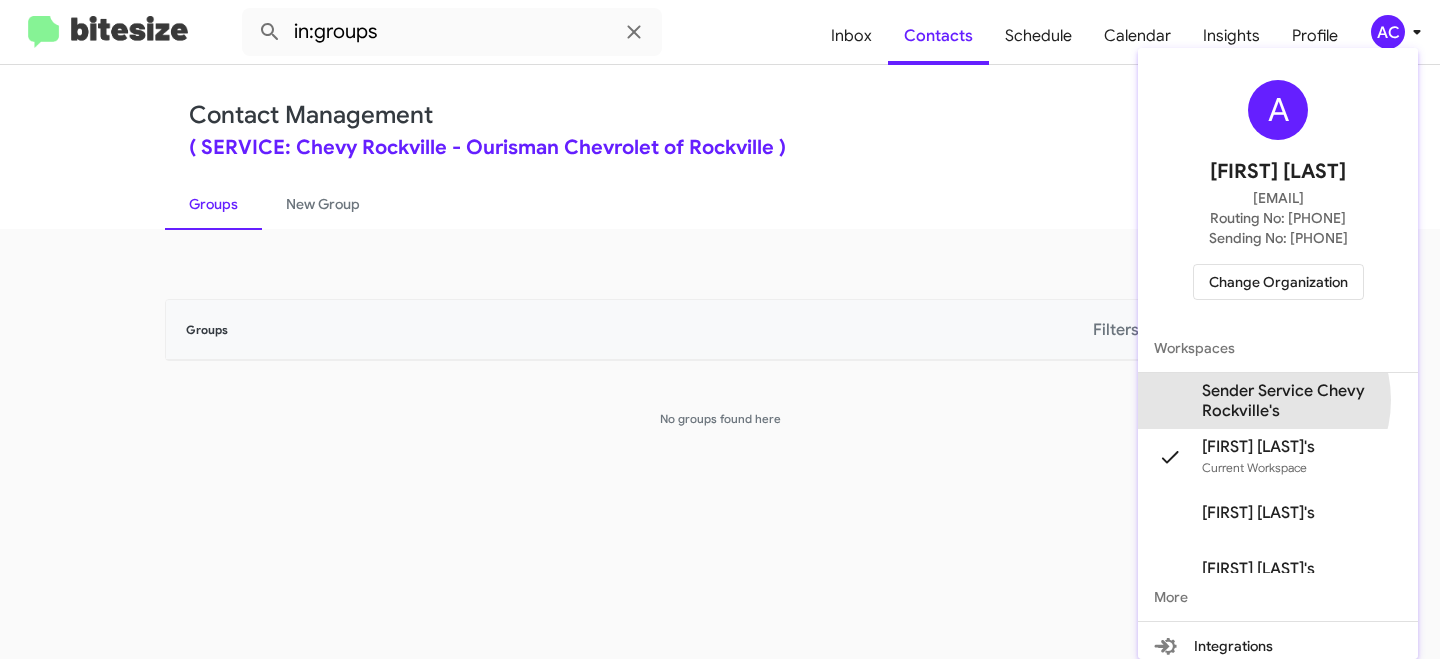 click on "Sender Service Chevy Rockville's" at bounding box center (1302, 401) 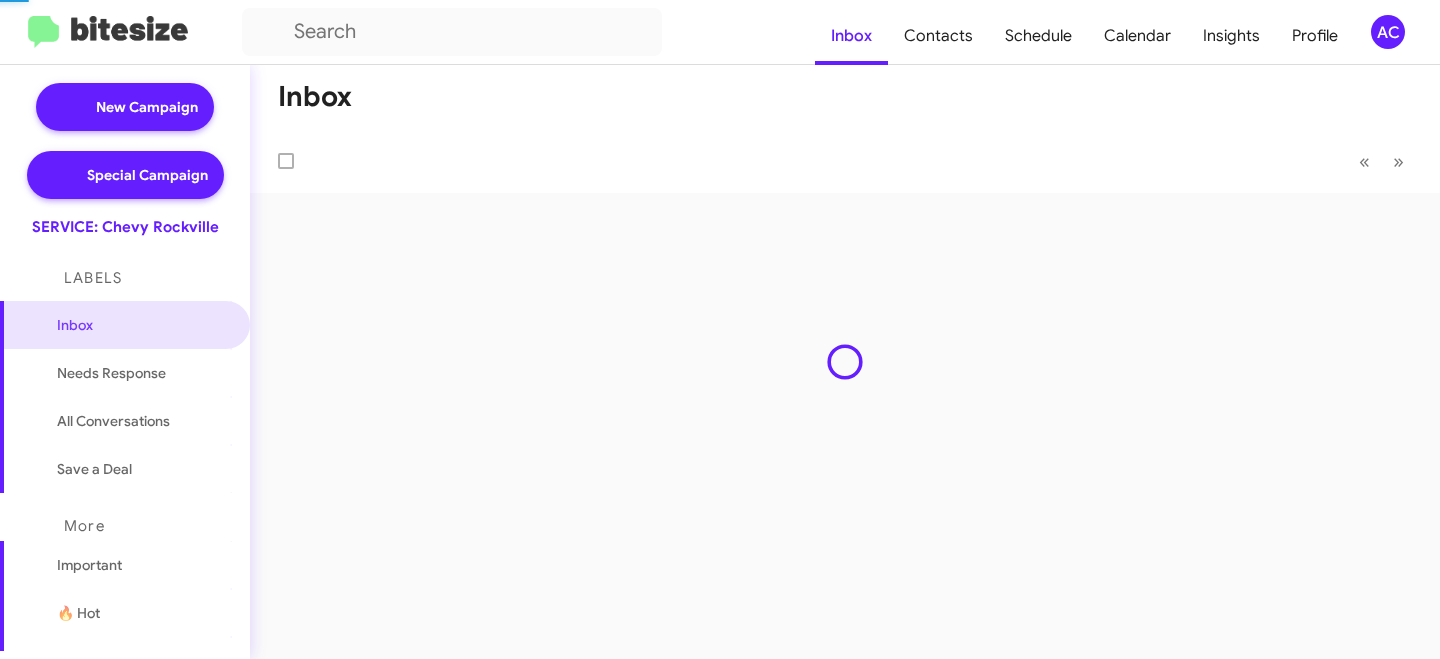 scroll, scrollTop: 0, scrollLeft: 0, axis: both 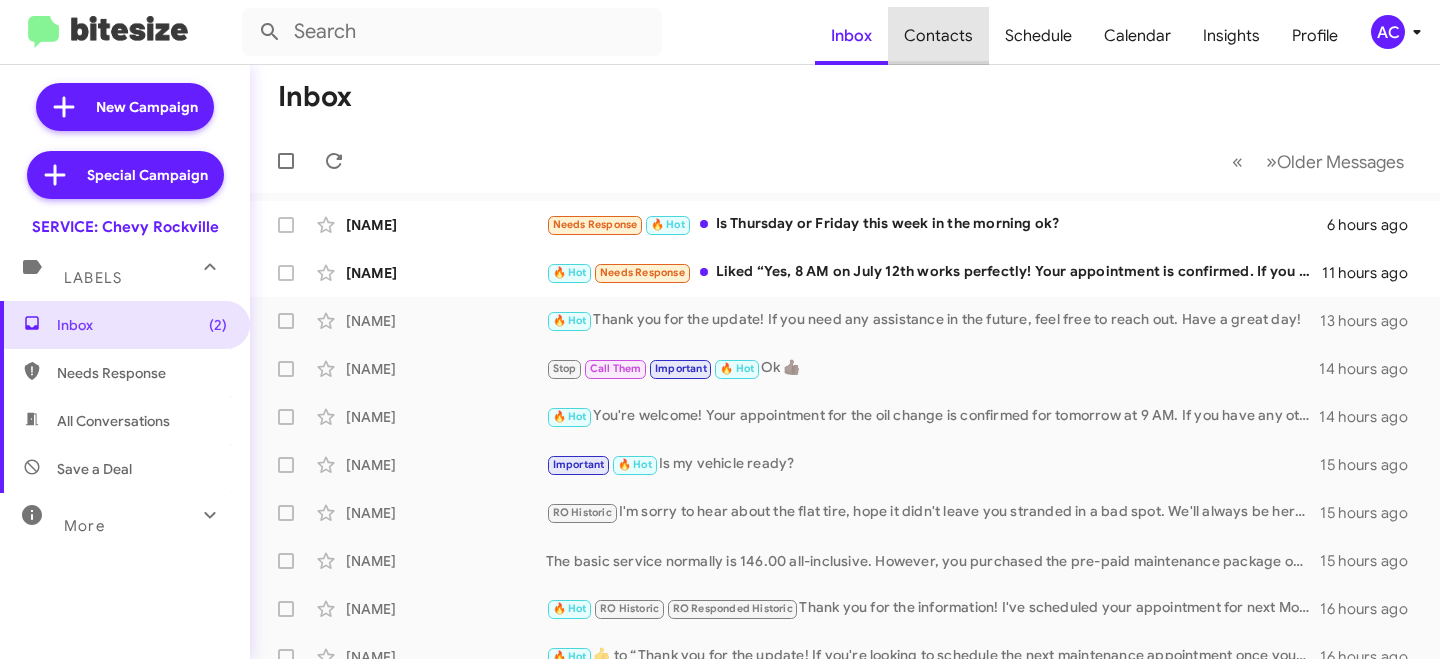 click on "Contacts" at bounding box center (938, 36) 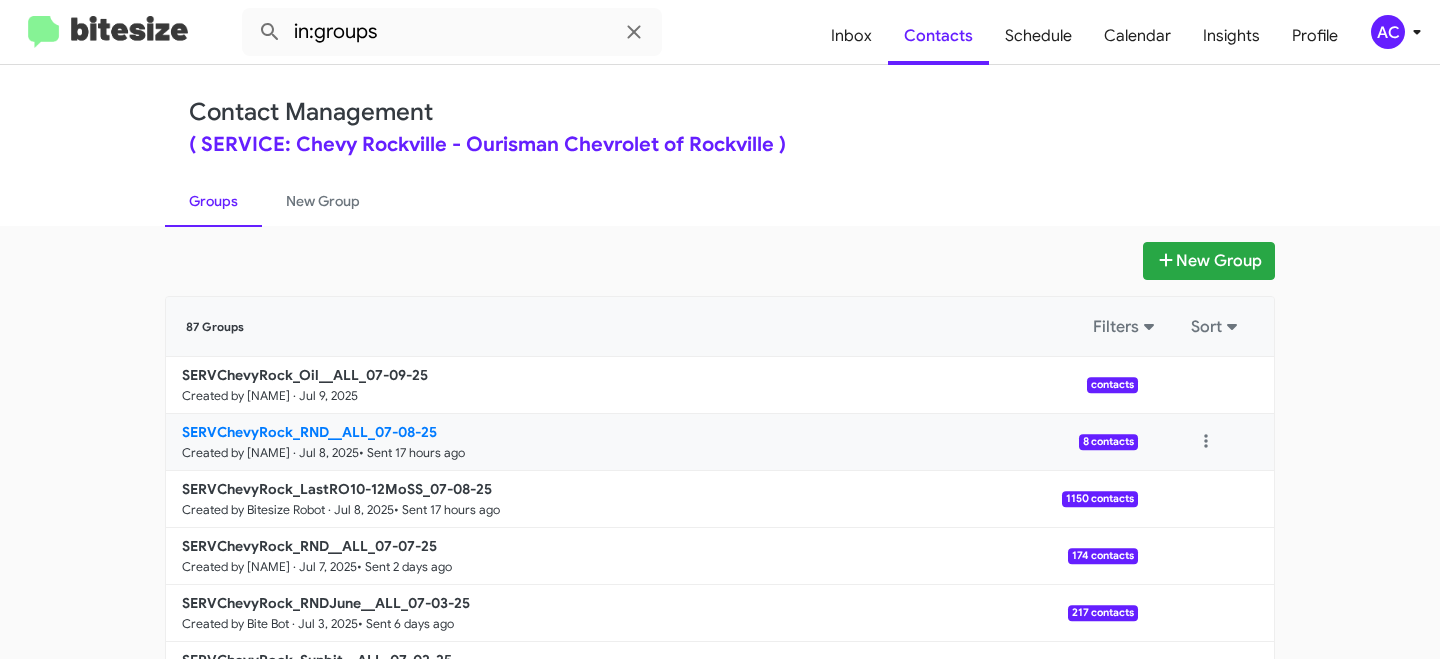 scroll, scrollTop: 0, scrollLeft: 0, axis: both 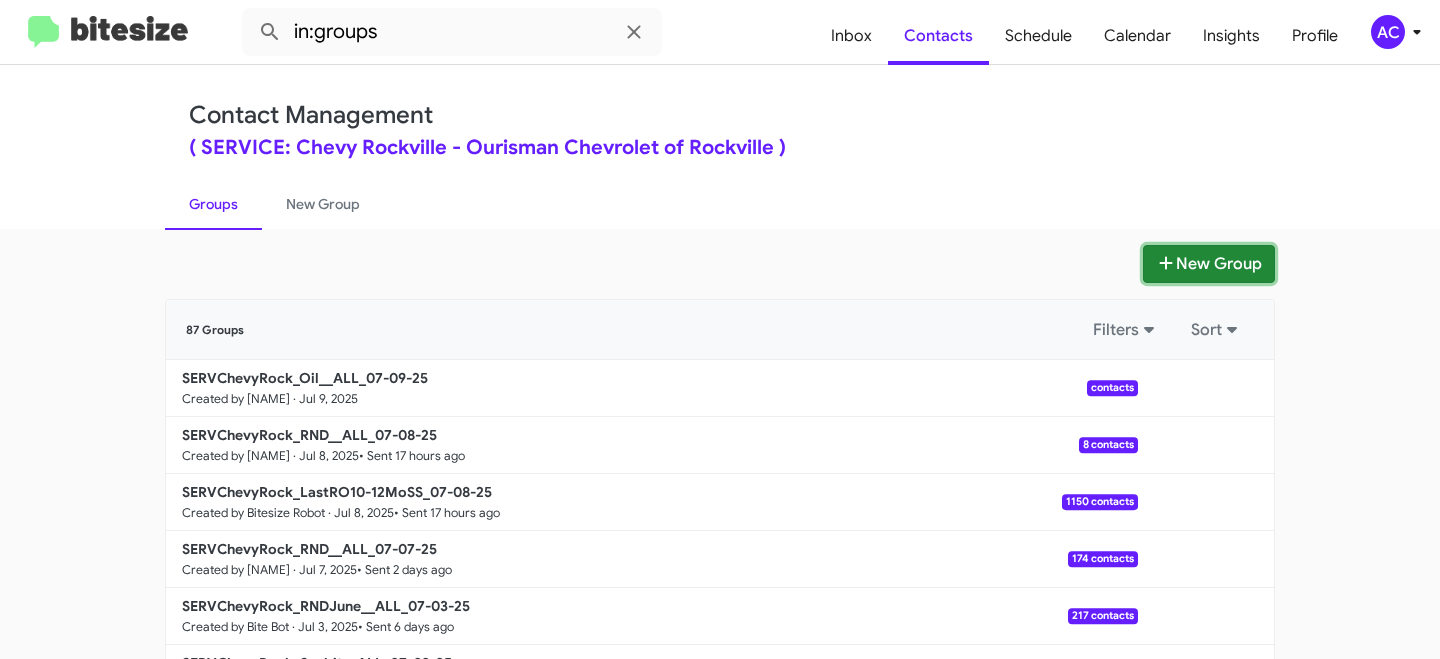click on "New Group" at bounding box center [1209, 264] 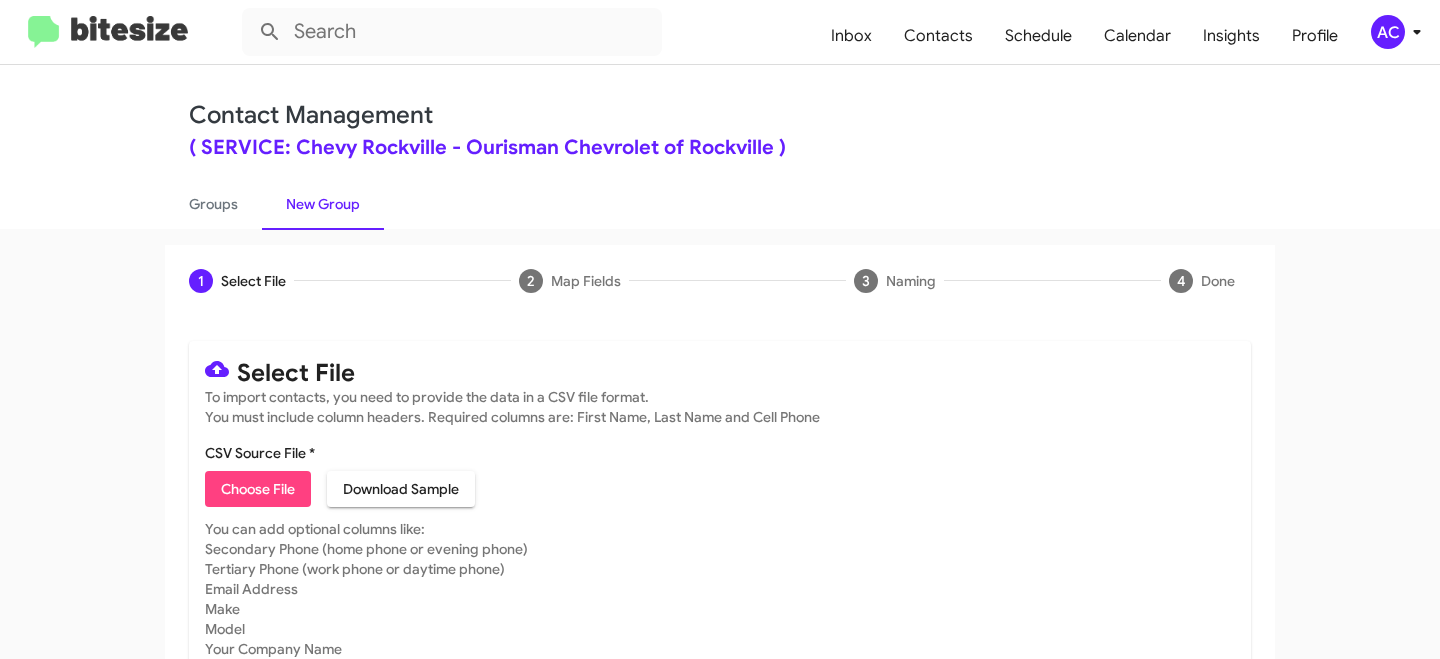 click on "Choose File" at bounding box center [258, 489] 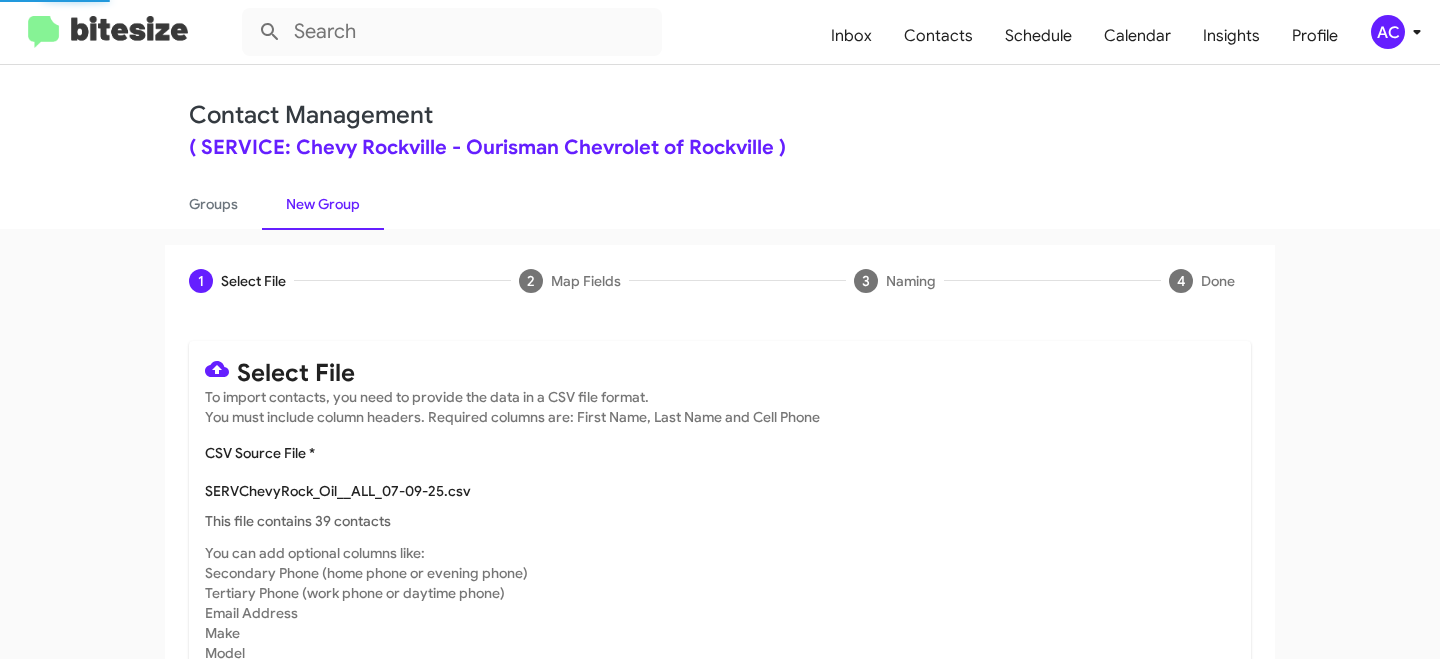 scroll, scrollTop: 216, scrollLeft: 0, axis: vertical 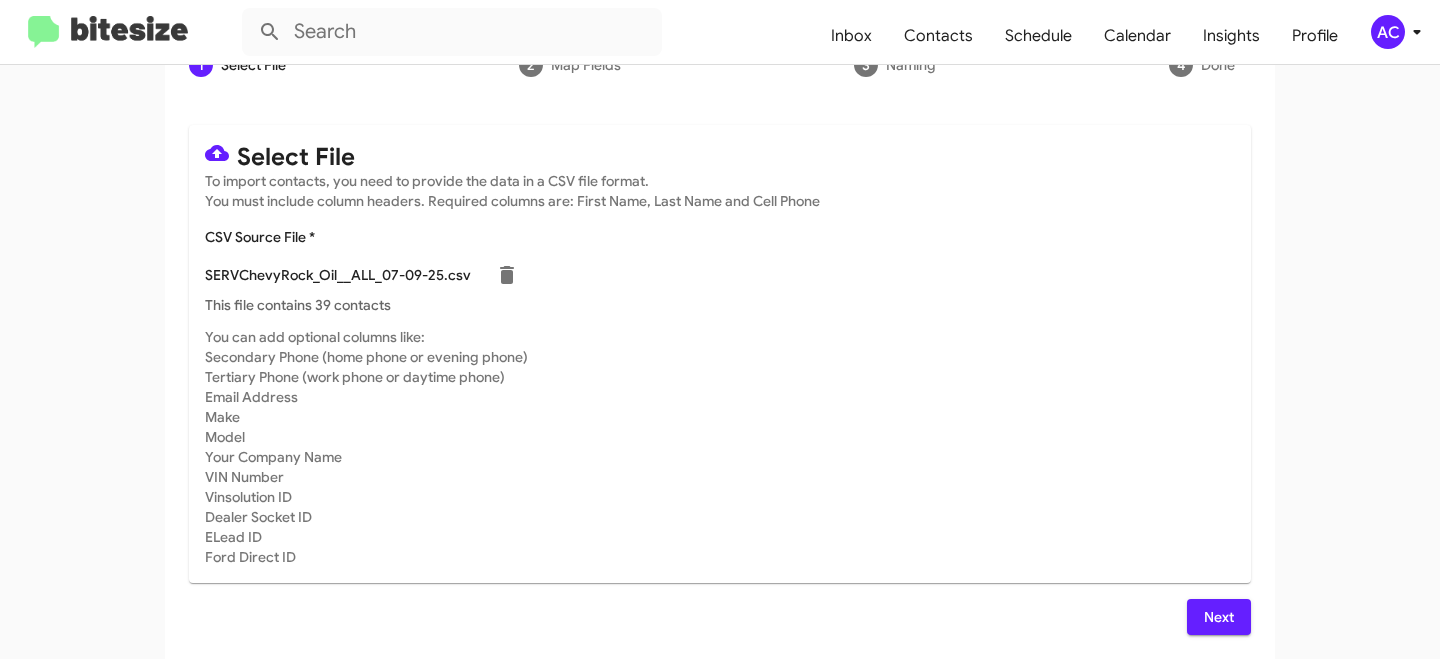 click on "Next" at bounding box center (1219, 617) 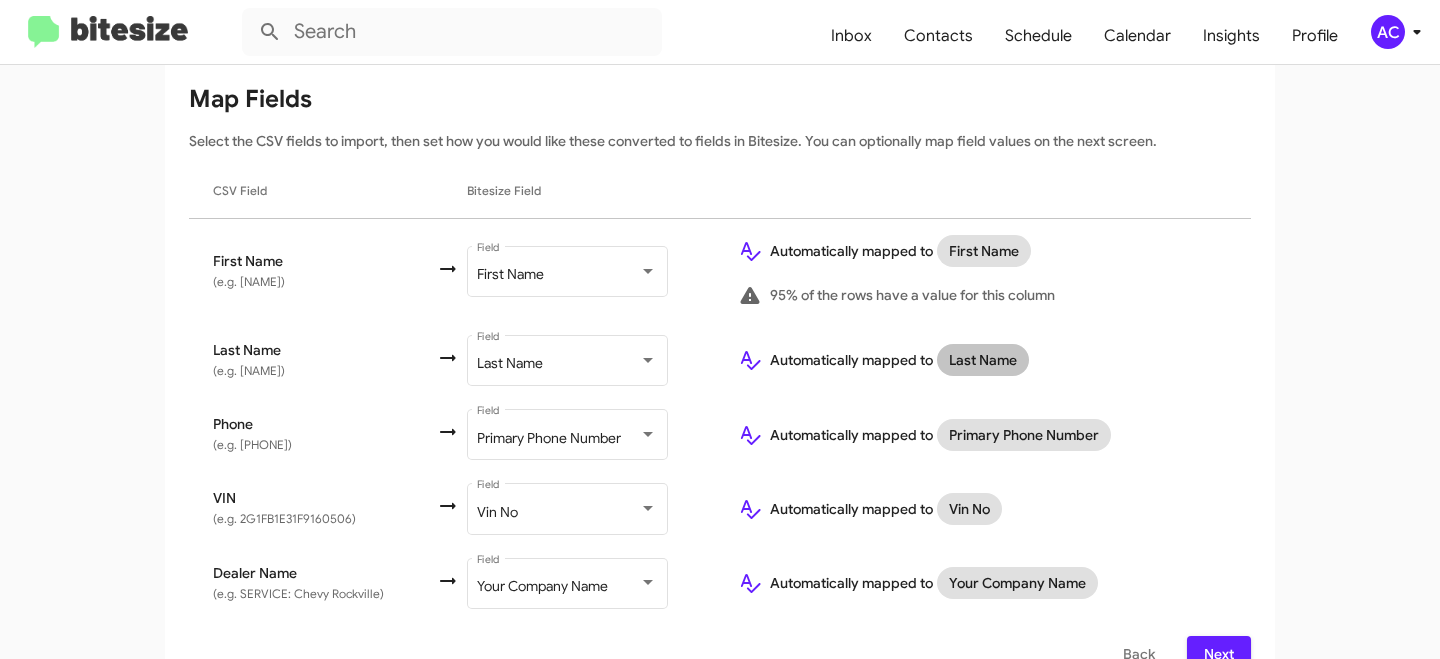 scroll, scrollTop: 295, scrollLeft: 0, axis: vertical 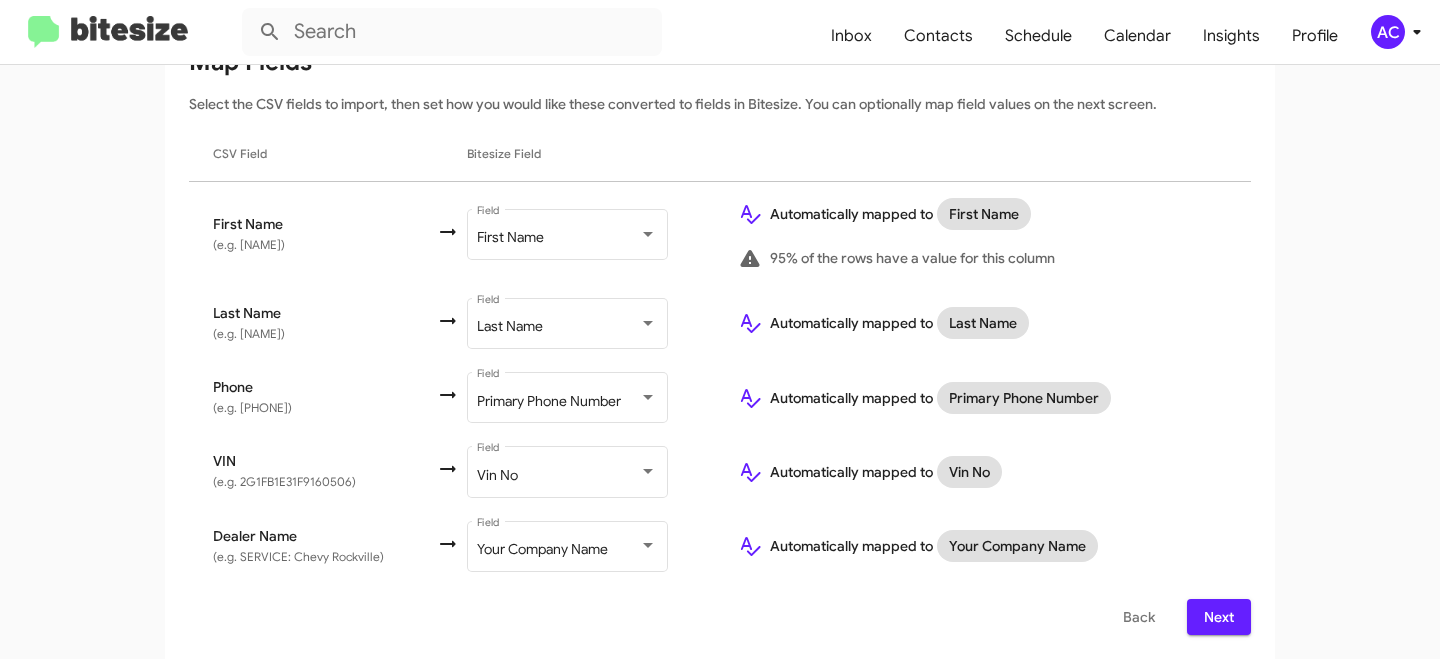 click on "Next" at bounding box center (1219, 617) 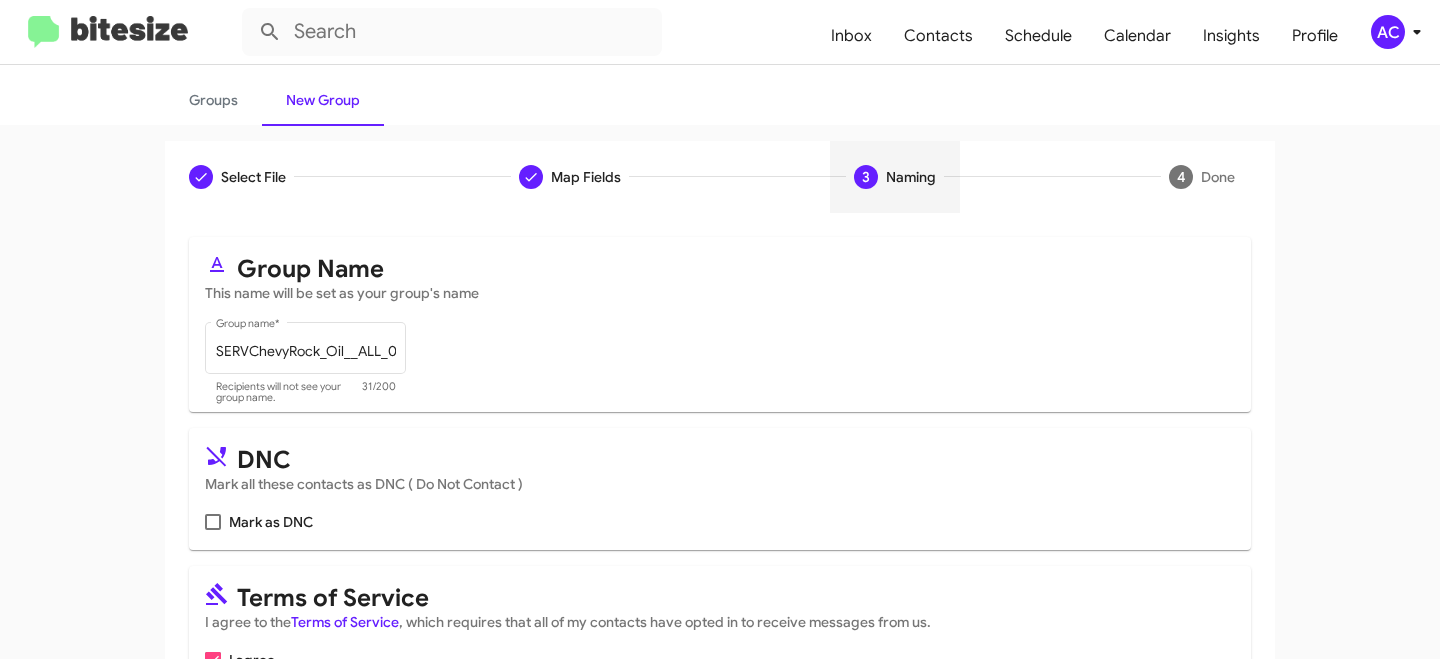 scroll, scrollTop: 225, scrollLeft: 0, axis: vertical 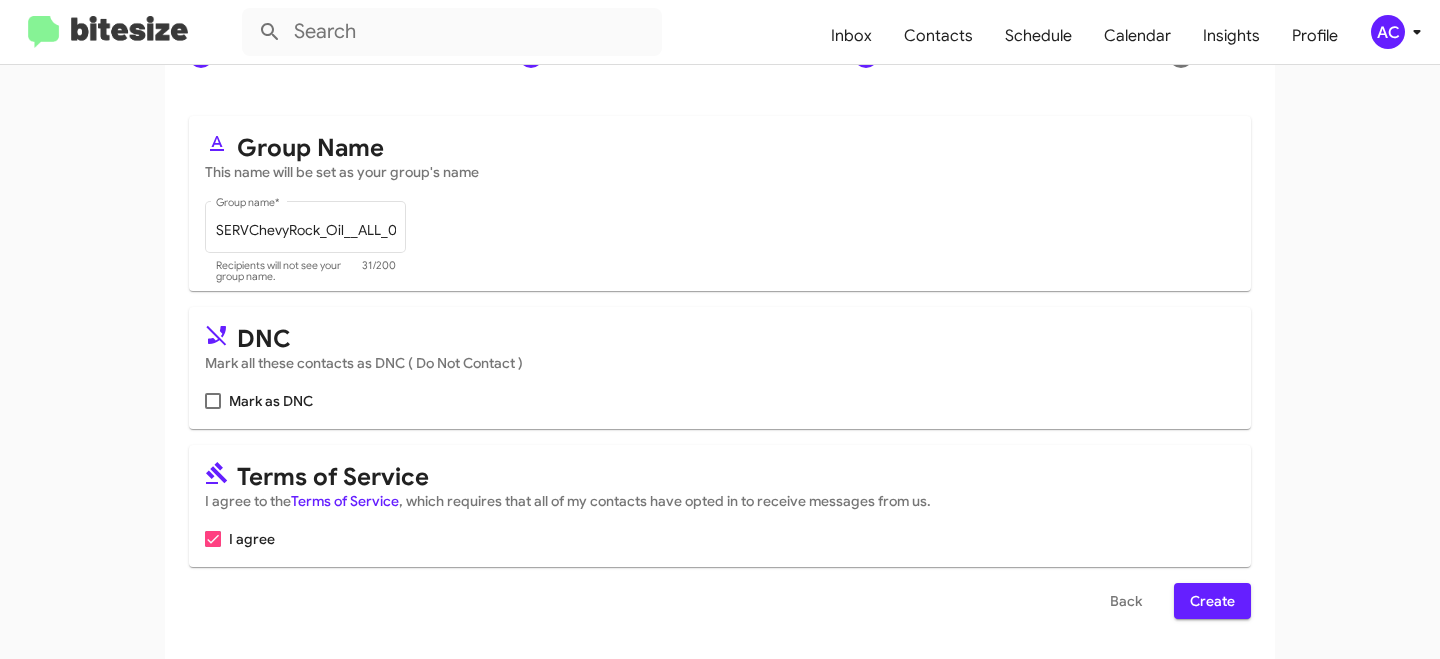 click on "Select File   To import contacts, you need to provide the data in a CSV file format.   You must include column headers. Required columns are: First Name, Last Name and Cell Phone  CSV Source File * SERVChevyRock_Oil__ALL_07-09-25.csv This file contains 39 contacts  You can add optional columns like:   Secondary Phone (home phone or evening phone)   Tertiary Phone (work phone or daytime phone)   Email Address   Make   Model   Your Company Name   VIN Number   Vinsolution ID   Dealer Socket ID   ELead ID   Ford Direct ID   Next  Map Fields Select the CSV fields to import, then set how you would like these converted to fields in Bitesize. You can optionally map field values on the next screen. CSV Field Bitesize Field First Name (e.g. OSWALD) First Name Field  Automatically mapped to  First Name  95% of the rows have a value for this column  Last Name (e.g. WHITE) Last Name Field  Automatically mapped to  Last Name Phone (e.g. (202) 265-5429) Primary Phone Number Field  Automatically mapped to  VIN Vin No Field" at bounding box center (720, 375) 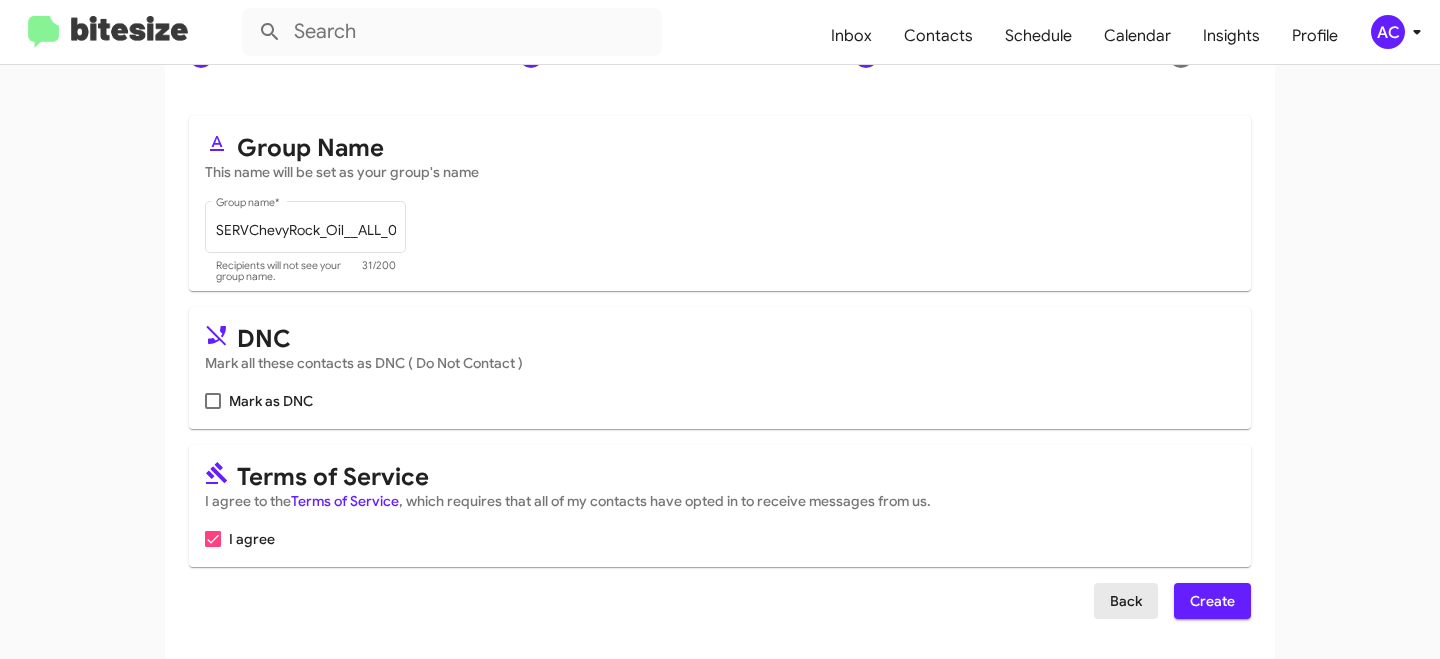 click on "Back" at bounding box center [1126, 601] 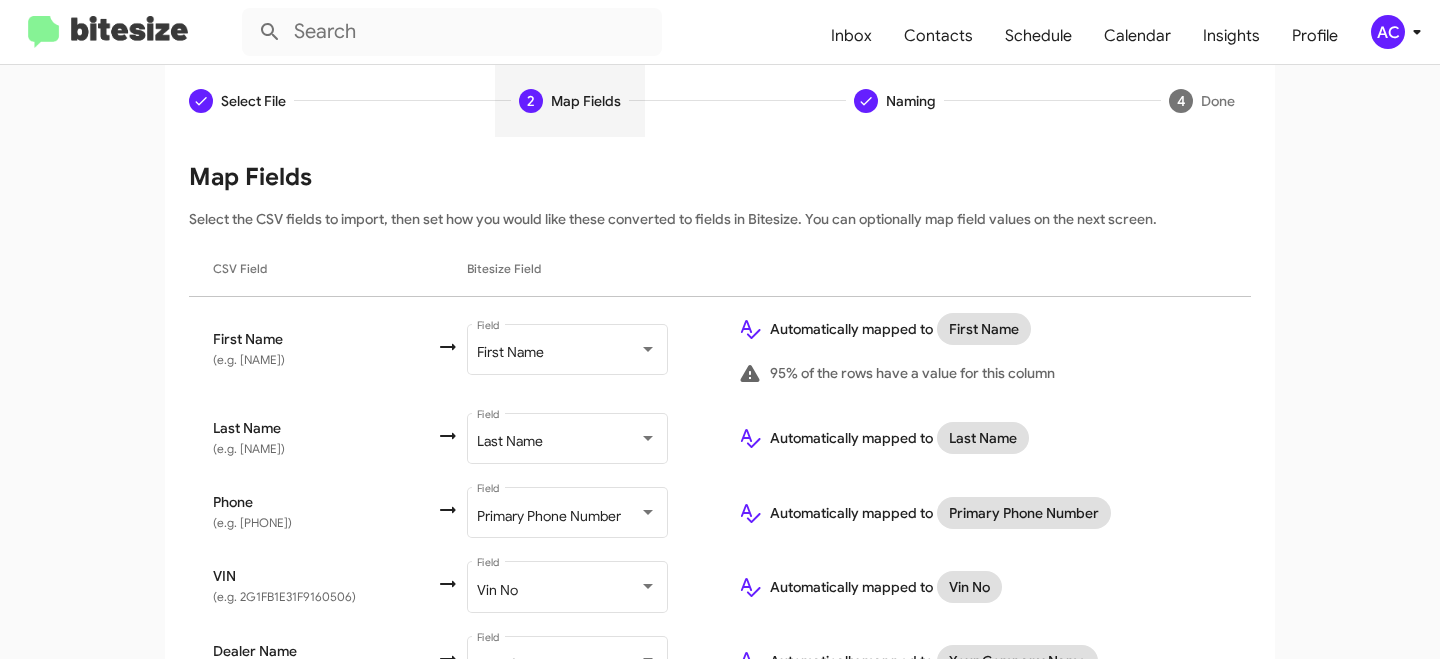 scroll, scrollTop: 295, scrollLeft: 0, axis: vertical 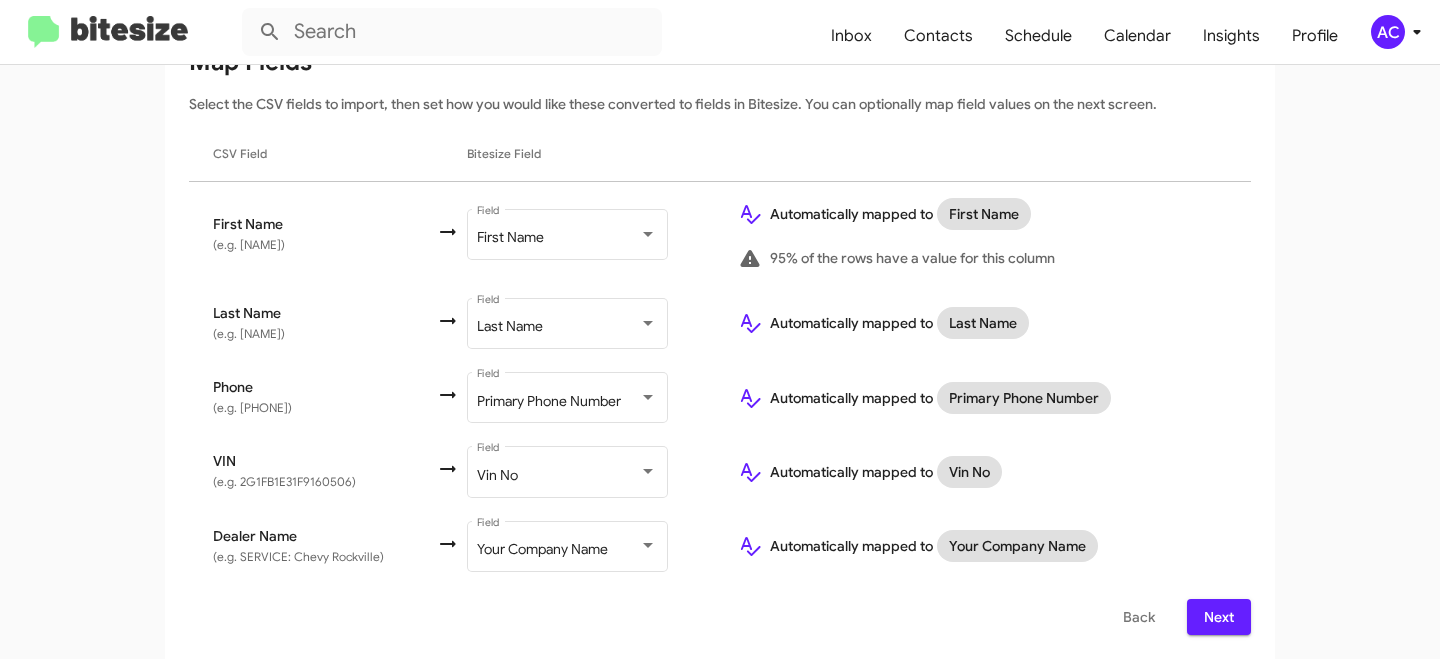 click on "Next" at bounding box center (1219, 617) 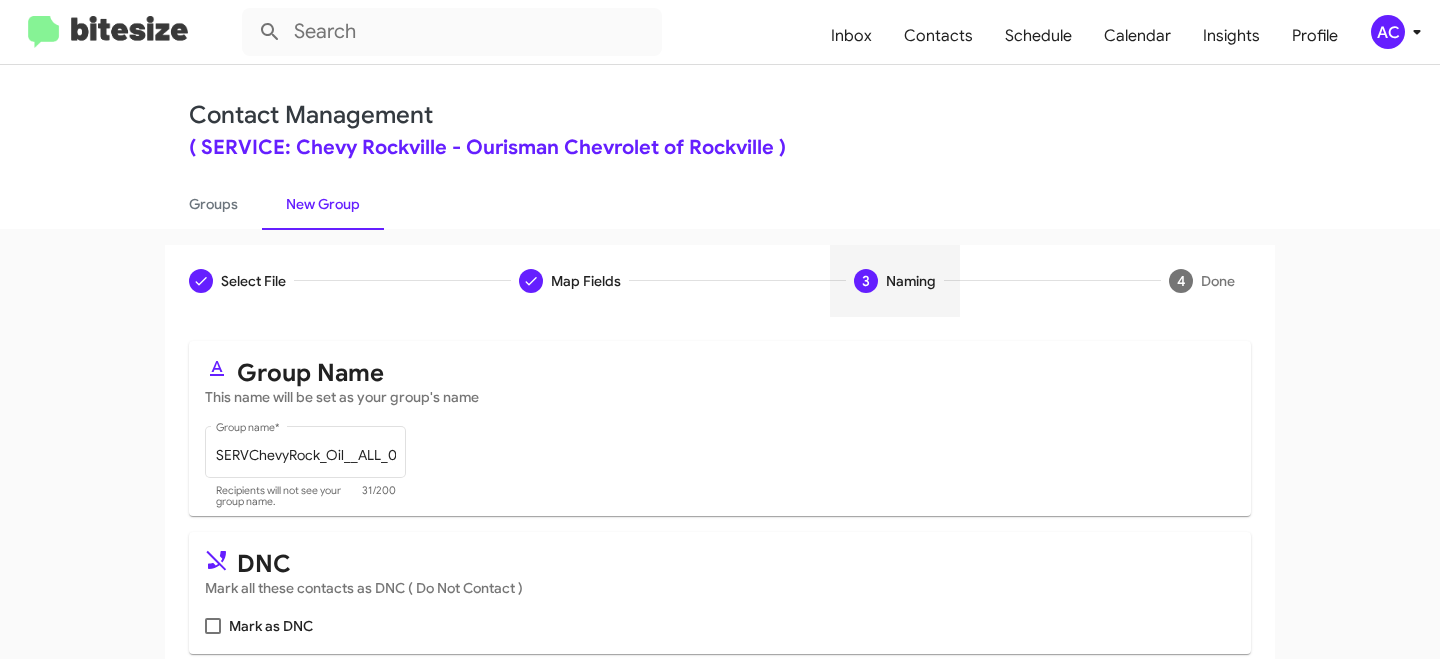 scroll, scrollTop: 225, scrollLeft: 0, axis: vertical 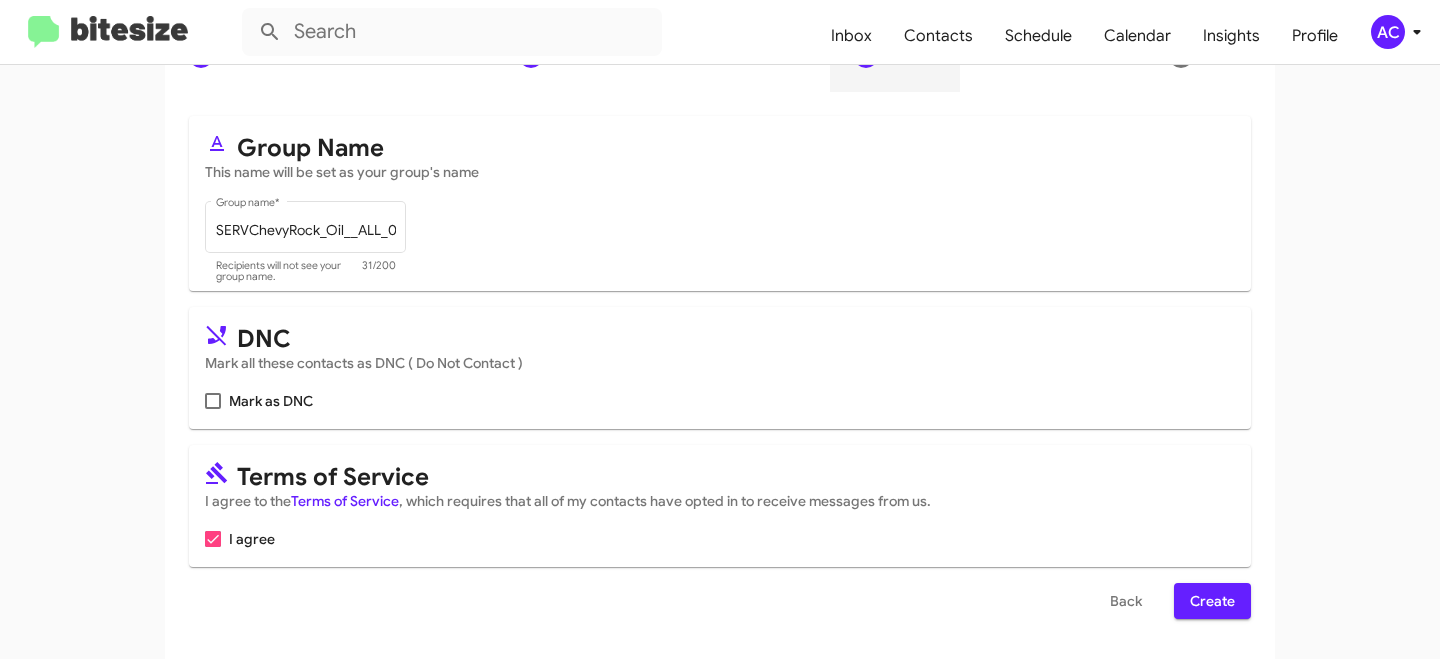 click on "Create" at bounding box center (1212, 601) 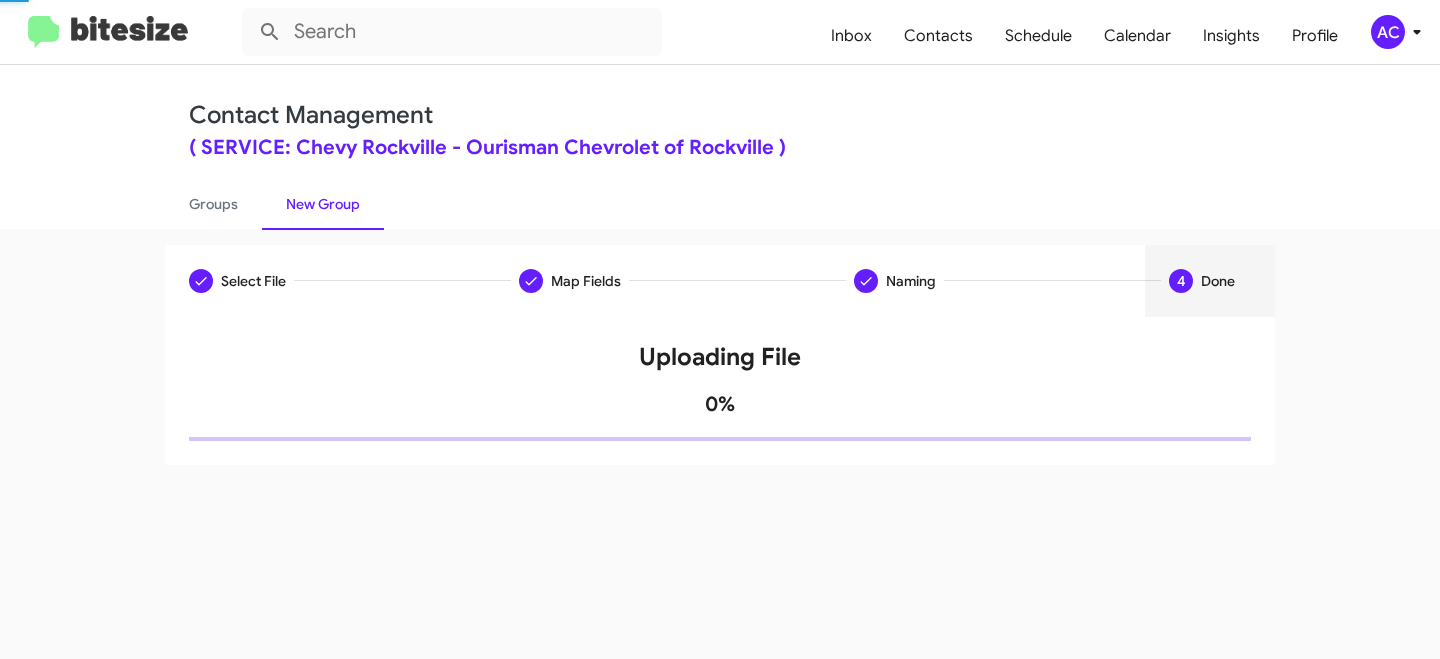 scroll, scrollTop: 0, scrollLeft: 0, axis: both 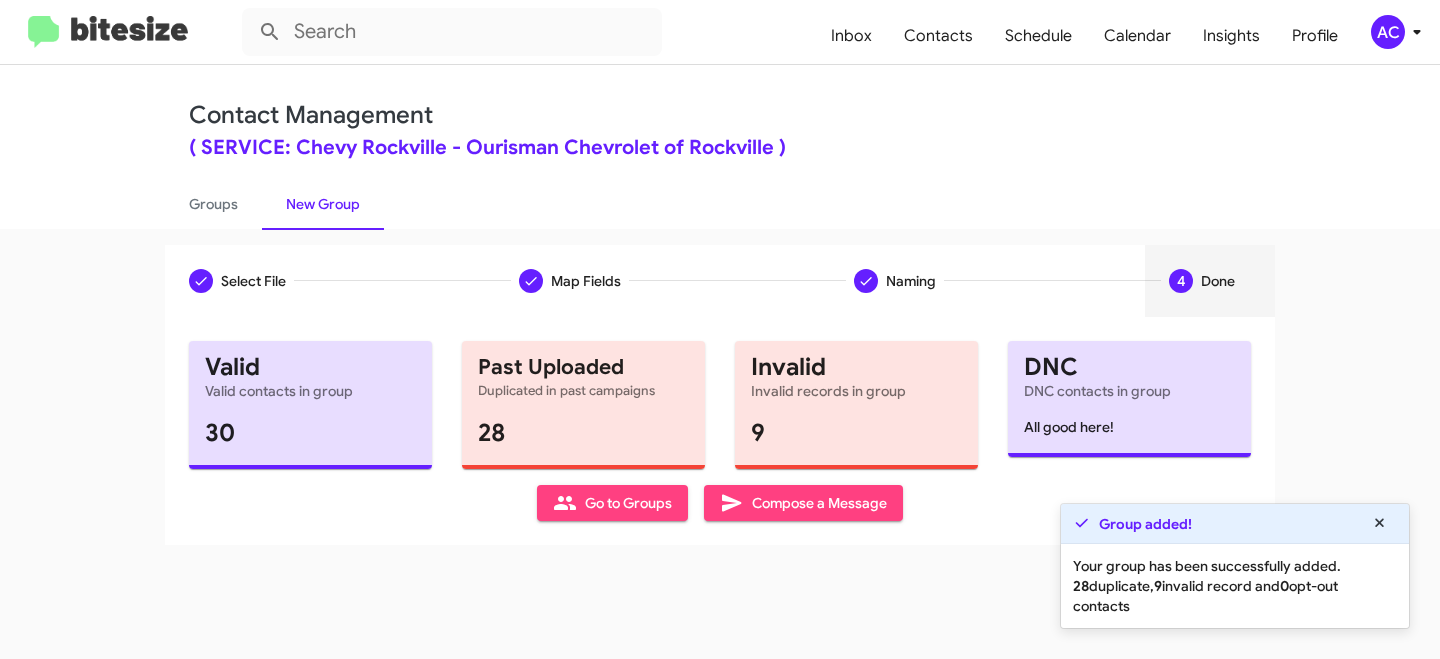 click on "Go to Groups" at bounding box center [612, 503] 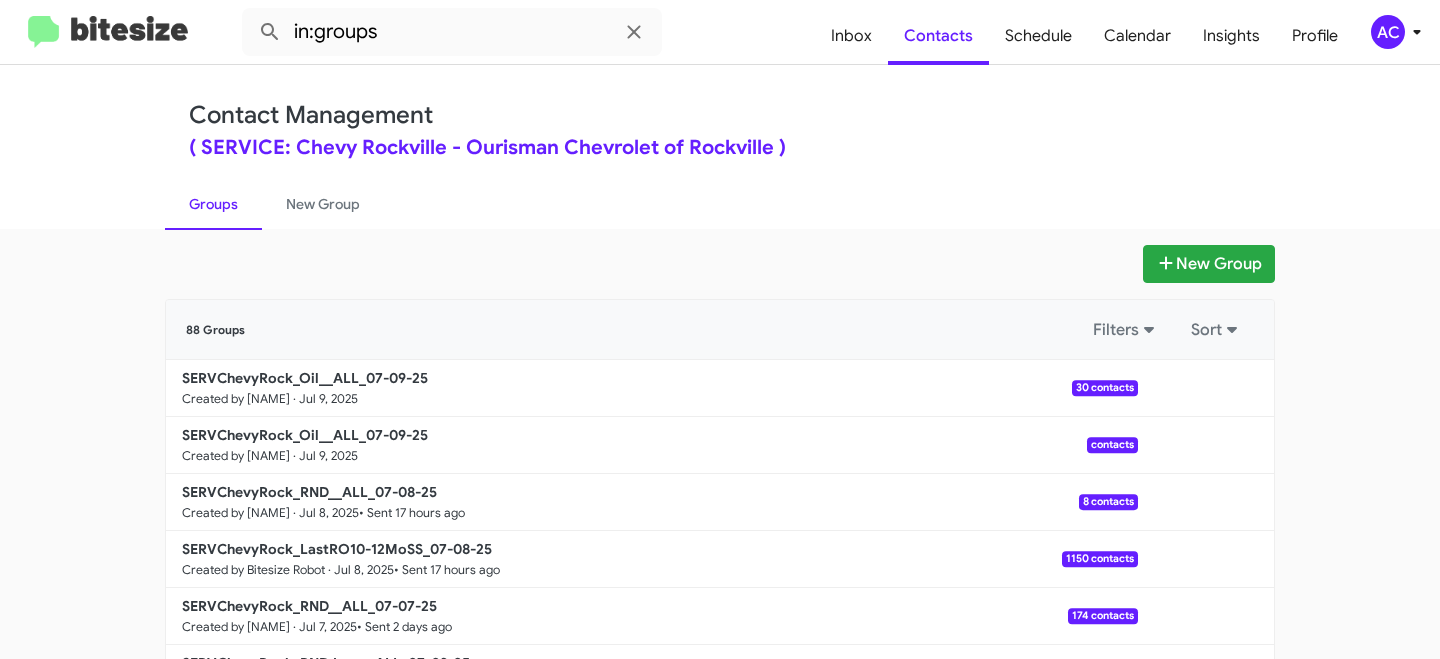 click on "AC" at bounding box center [1388, 32] 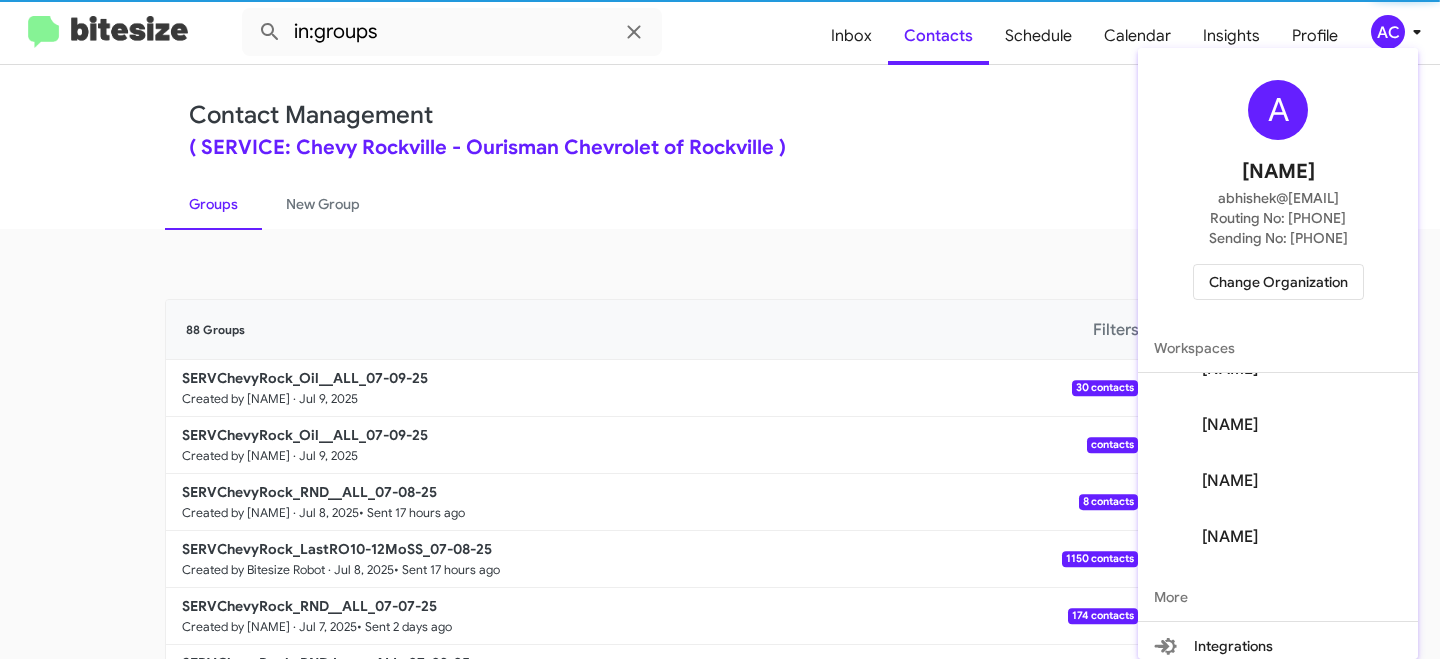 scroll, scrollTop: 528, scrollLeft: 0, axis: vertical 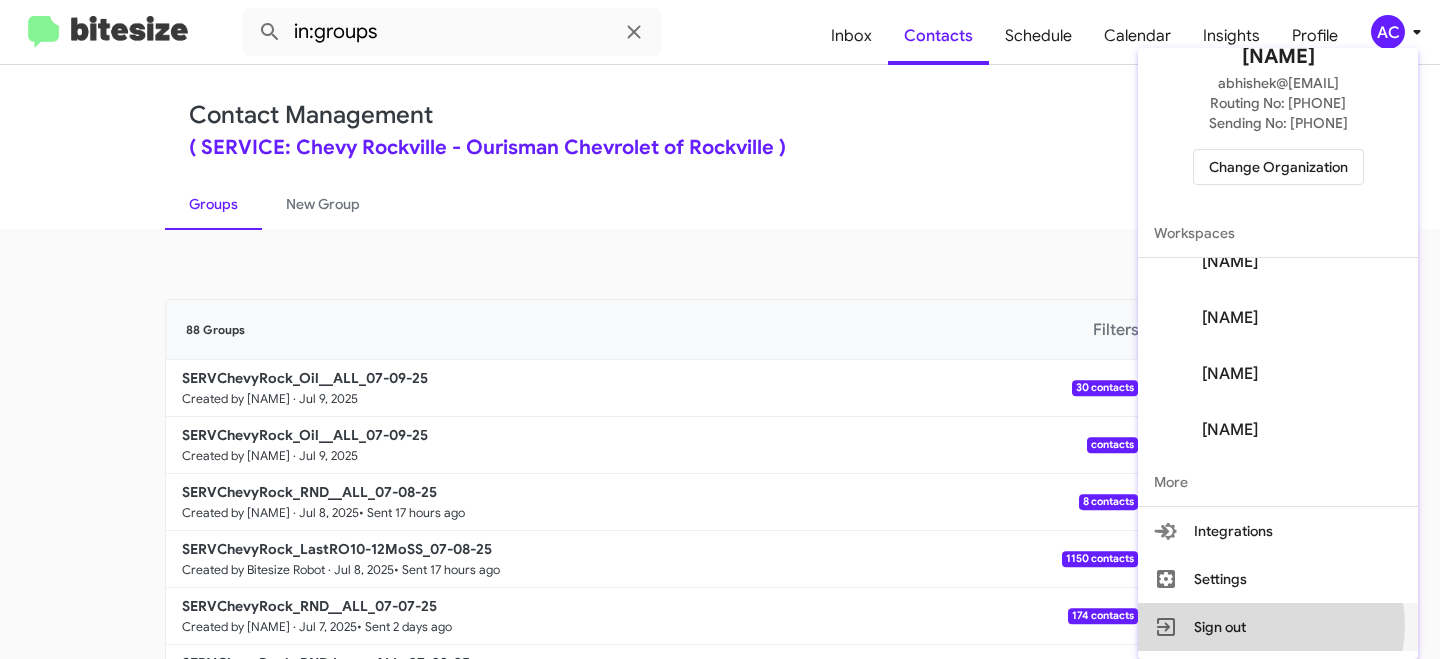 click on "Sign out" at bounding box center [1278, 627] 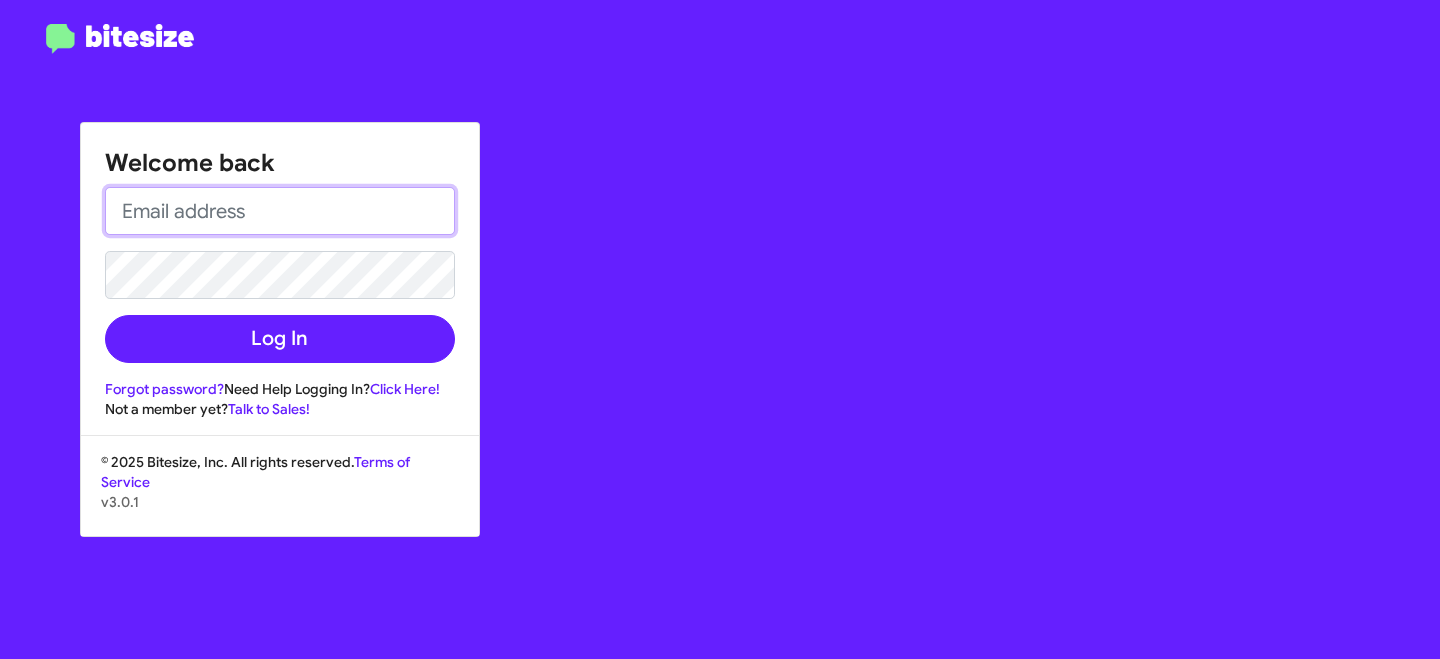 click at bounding box center (280, 211) 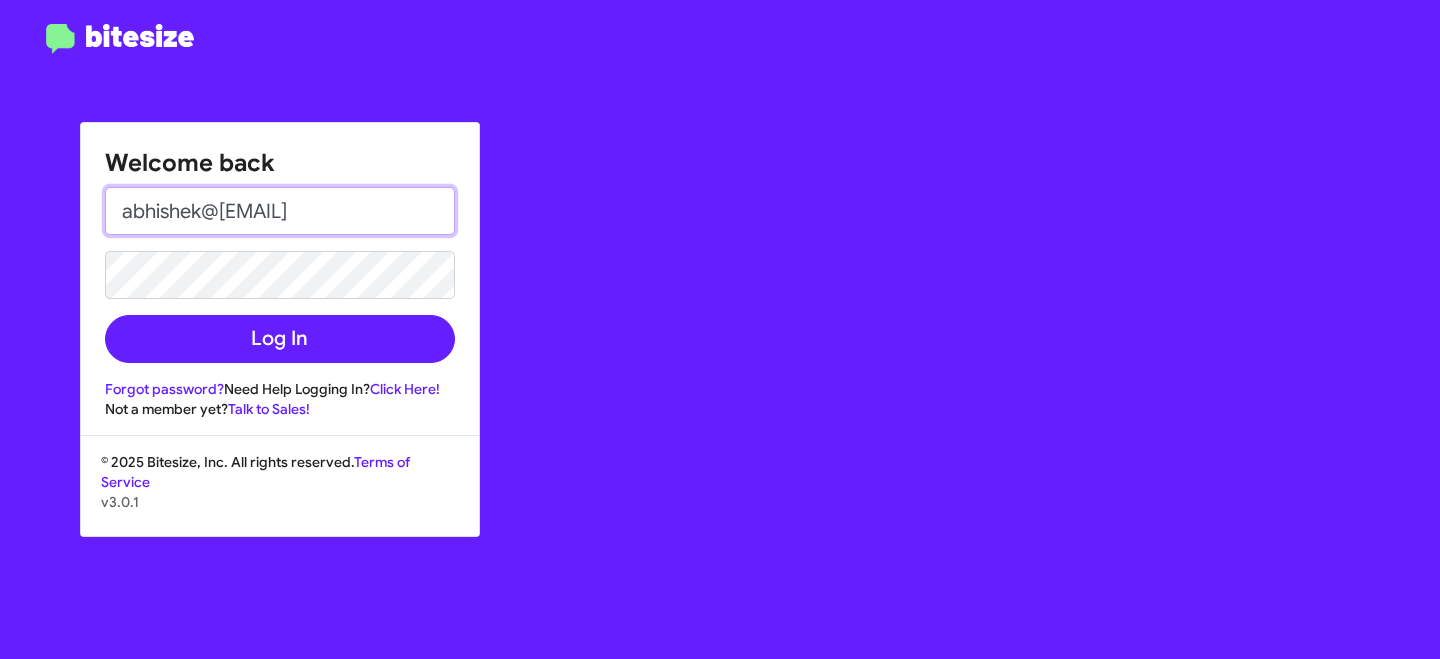 type on "abhishek@[EMAIL]" 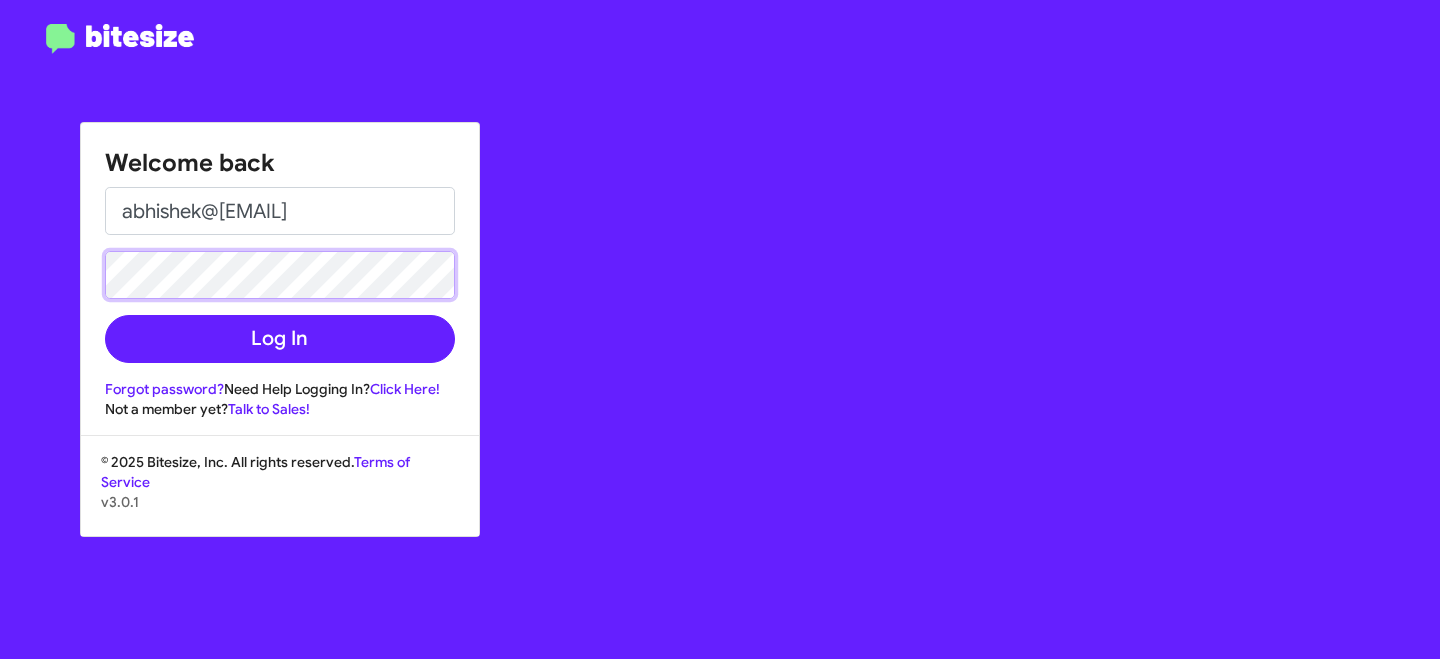 click on "Log In" at bounding box center (280, 339) 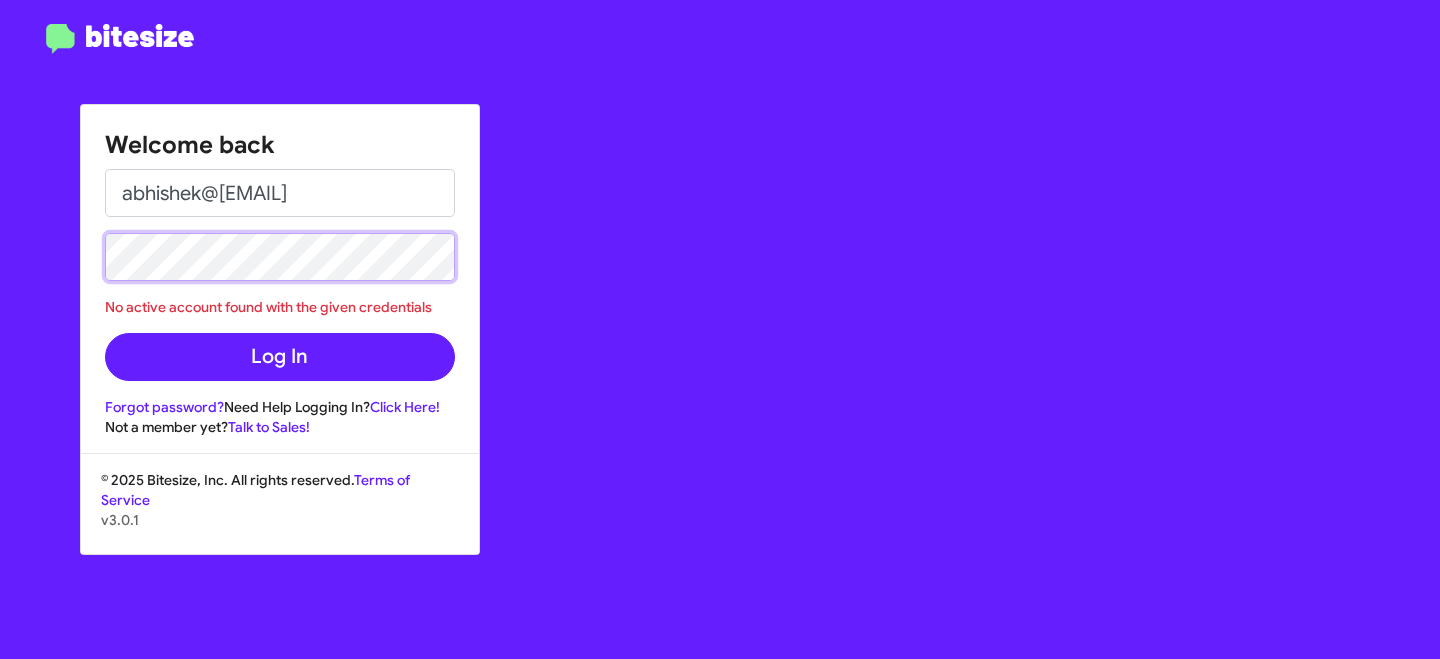 click on "Welcome back abhishek@[EMAIL]  No active account found with the given credentials  Log In Forgot password?  Need Help Logging In?  Click Here!  Not a member yet?  Talk to Sales!  © 2025 Bitesize, Inc. All rights reserved.  Terms of Service v3.0.1" at bounding box center (720, 329) 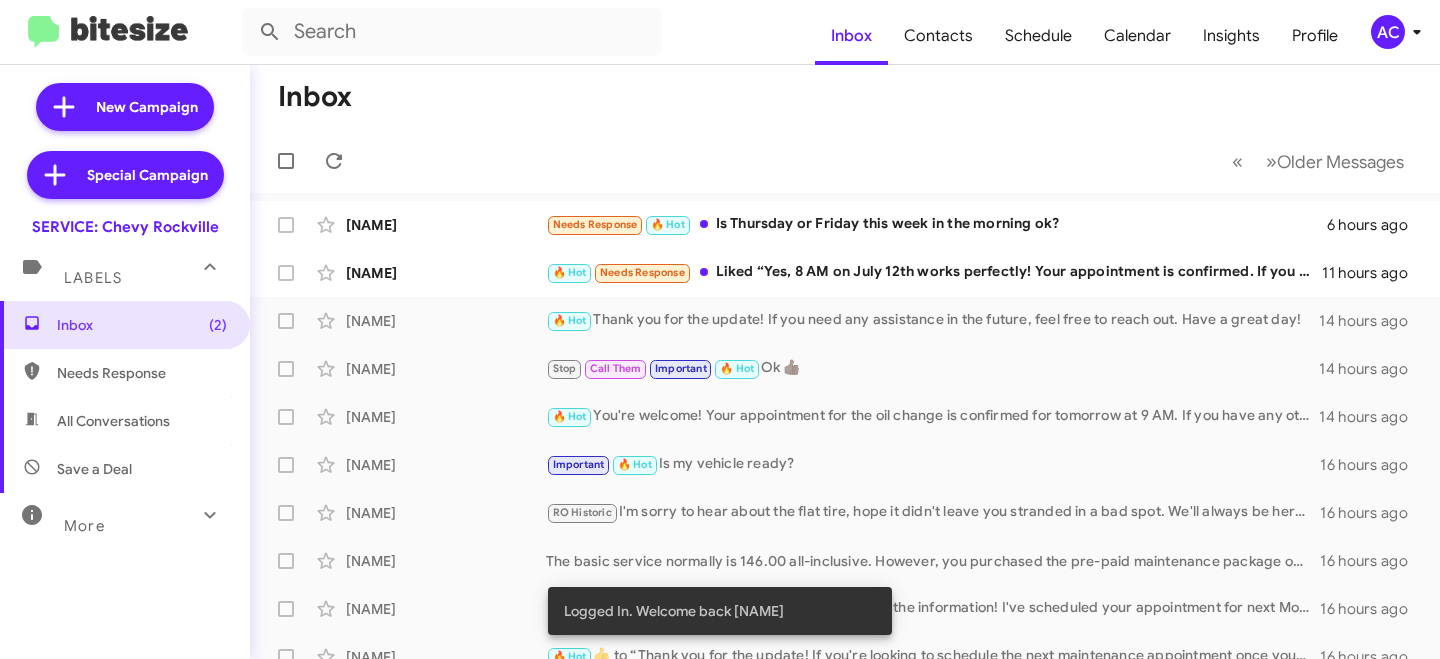click on "AC" at bounding box center [1388, 32] 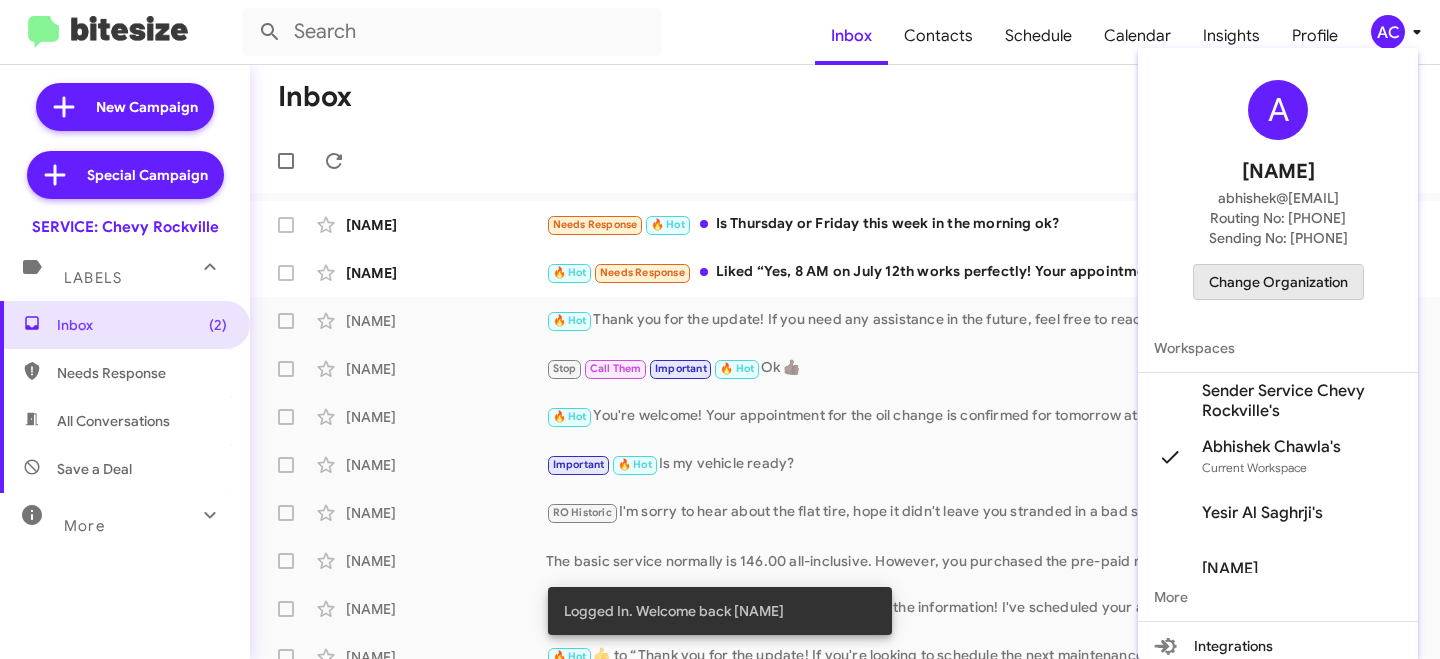 click on "Change Organization" at bounding box center (1278, 282) 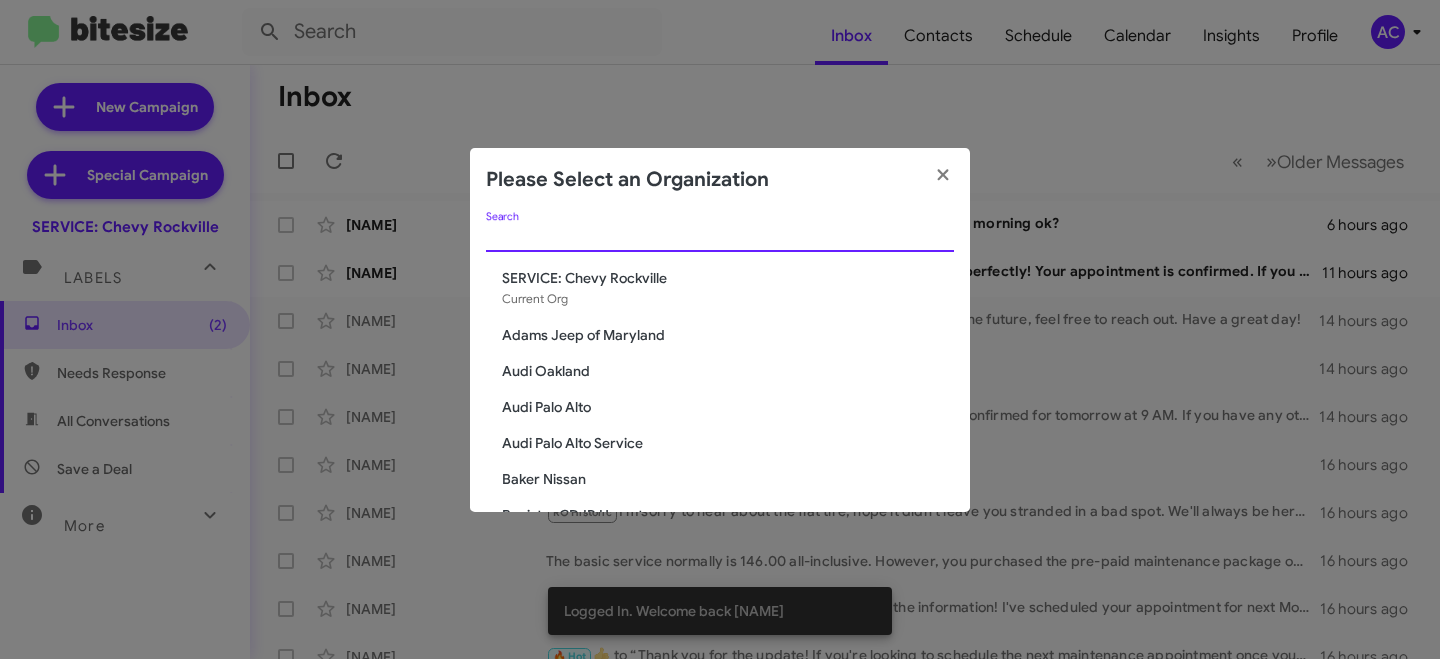 click on "Search" at bounding box center [720, 237] 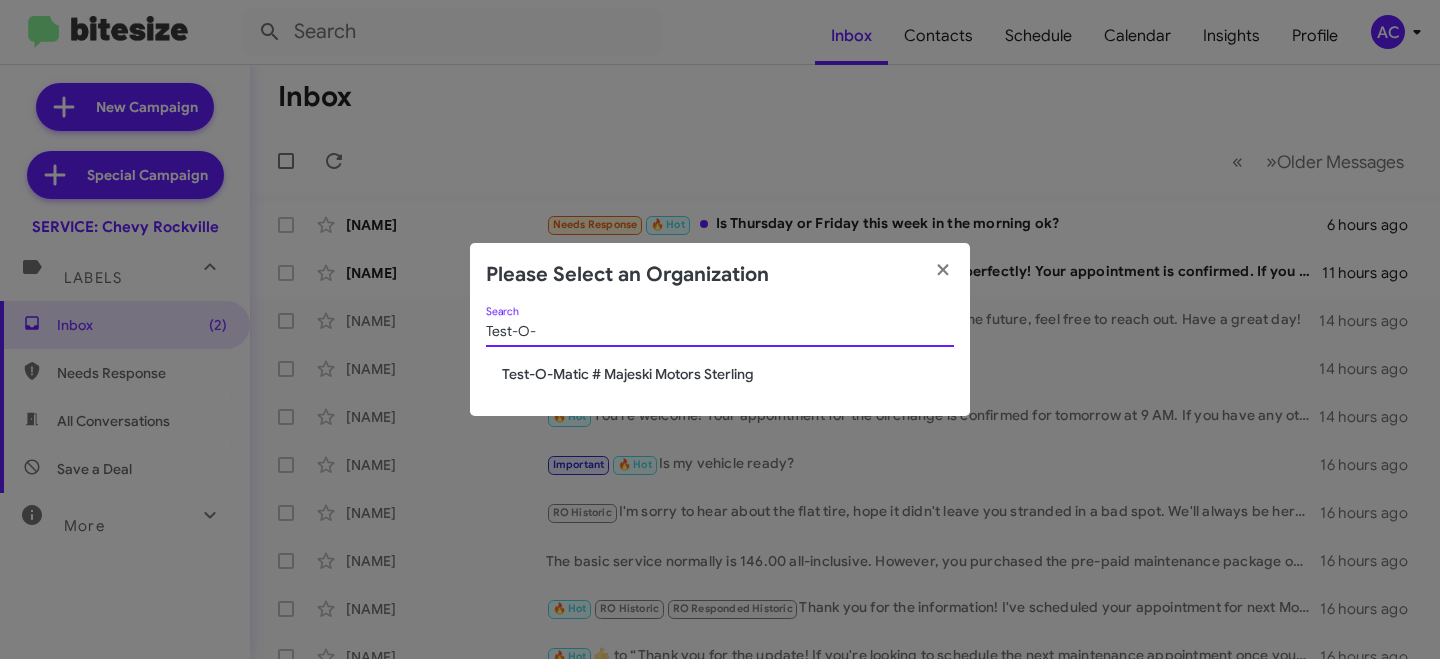 type on "Test-O-" 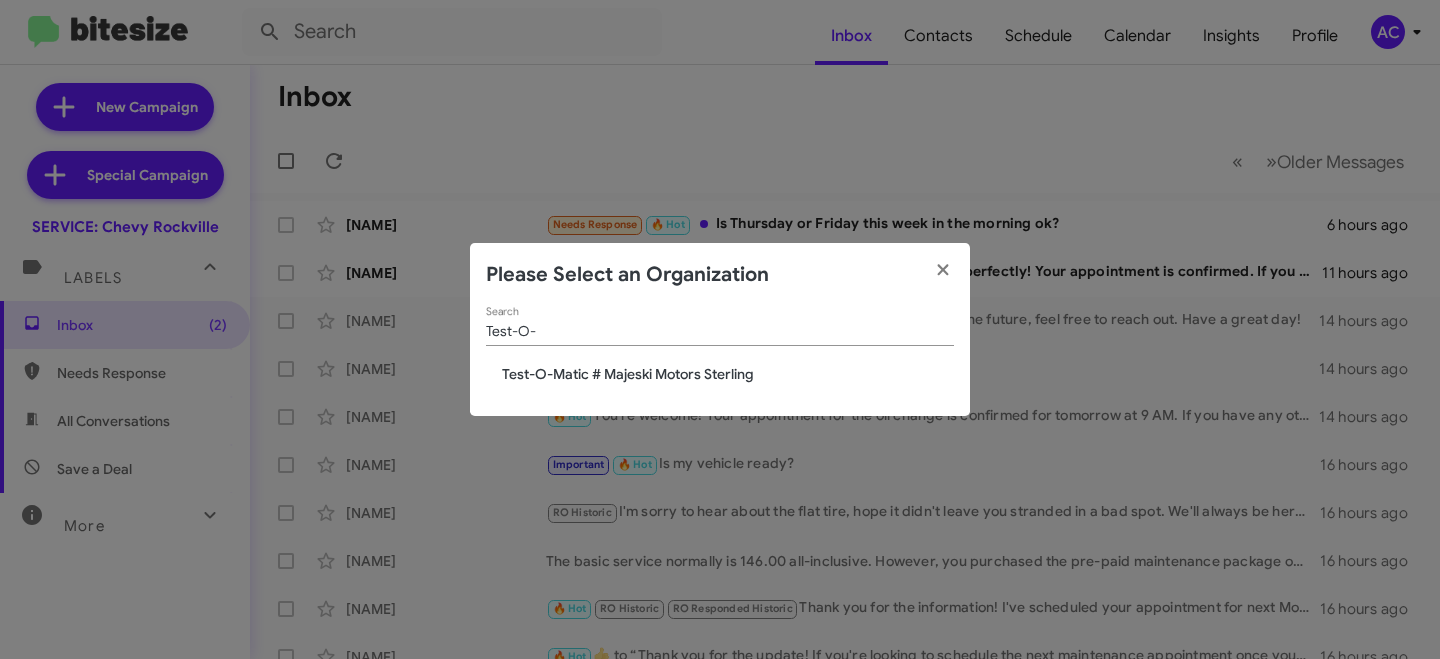 click on "Test-O-Matic # Majeski Motors Sterling" at bounding box center (728, 374) 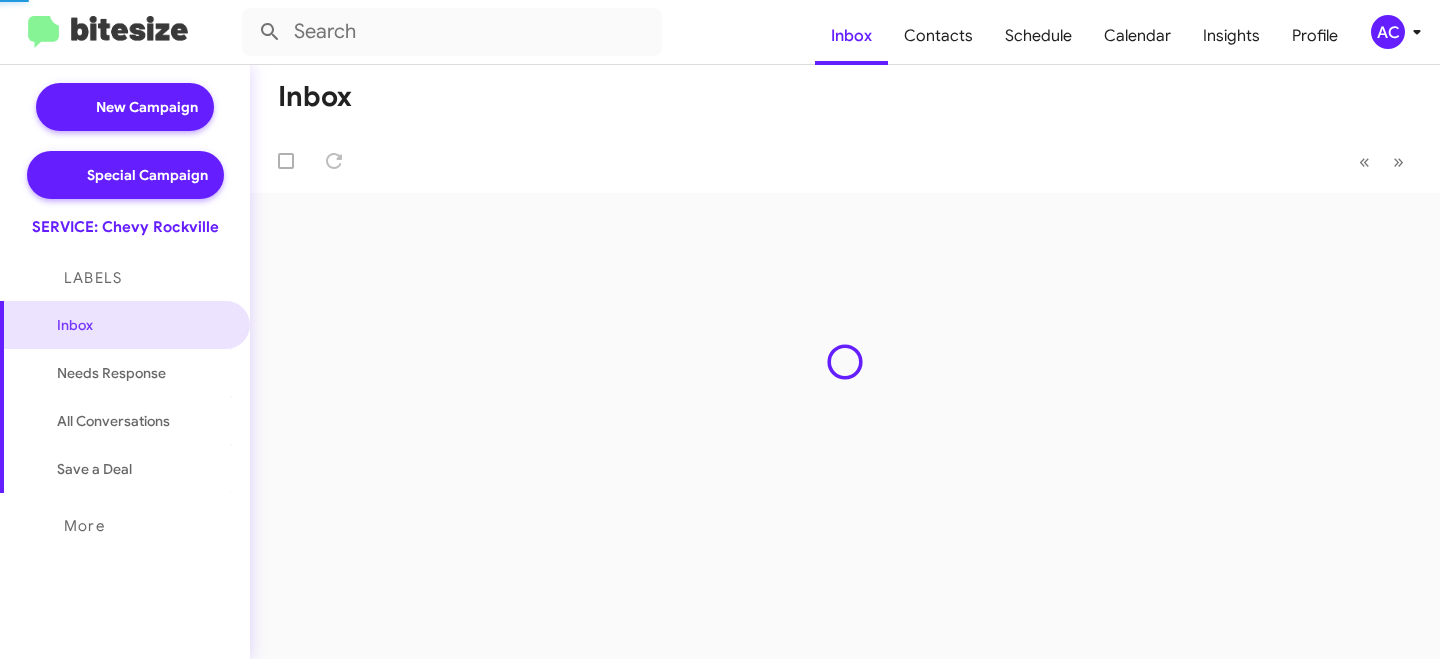 scroll, scrollTop: 0, scrollLeft: 0, axis: both 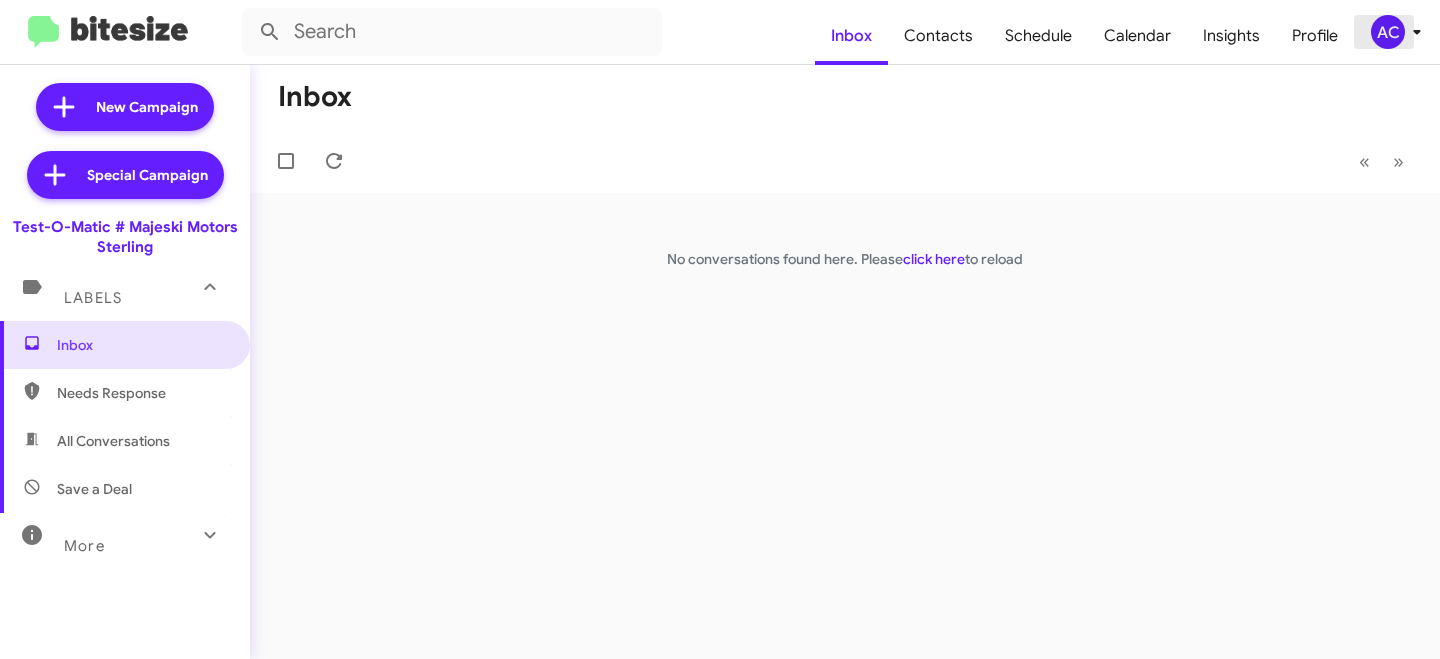 click on "AC" at bounding box center (1388, 32) 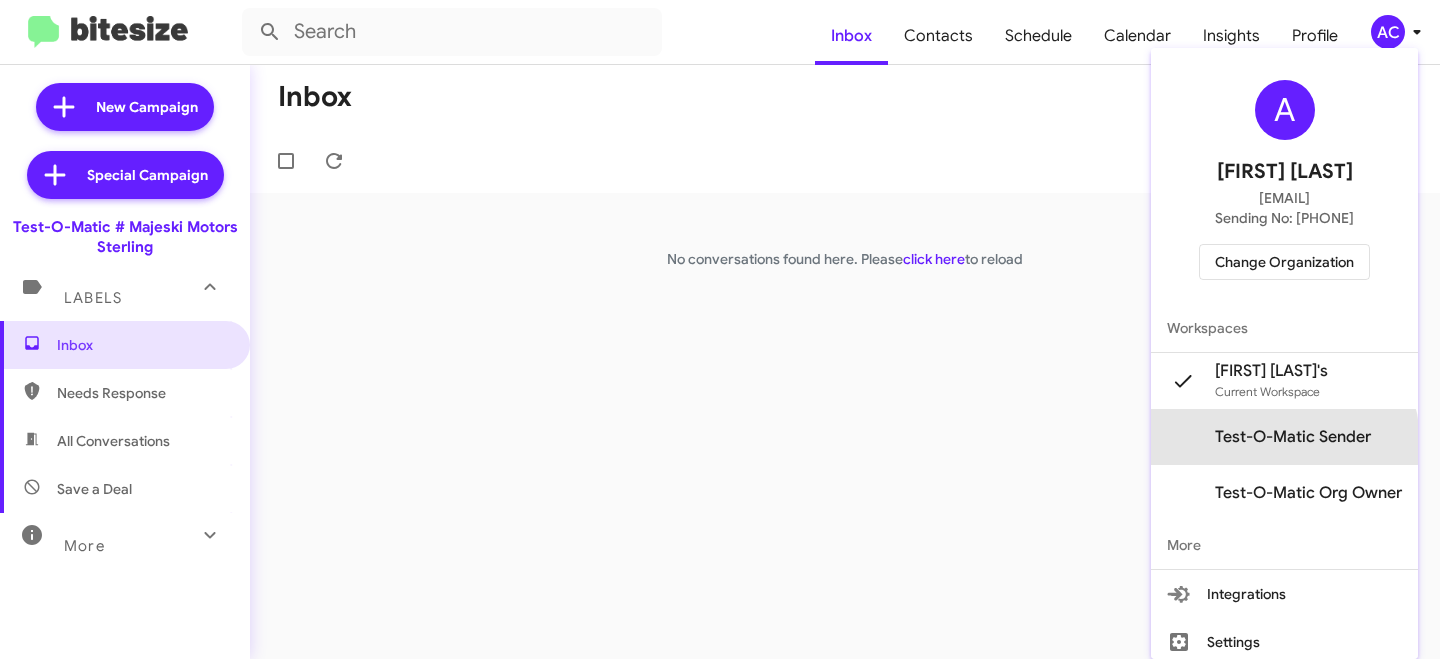 click on "Test-O-Matic Sender" at bounding box center (1271, 371) 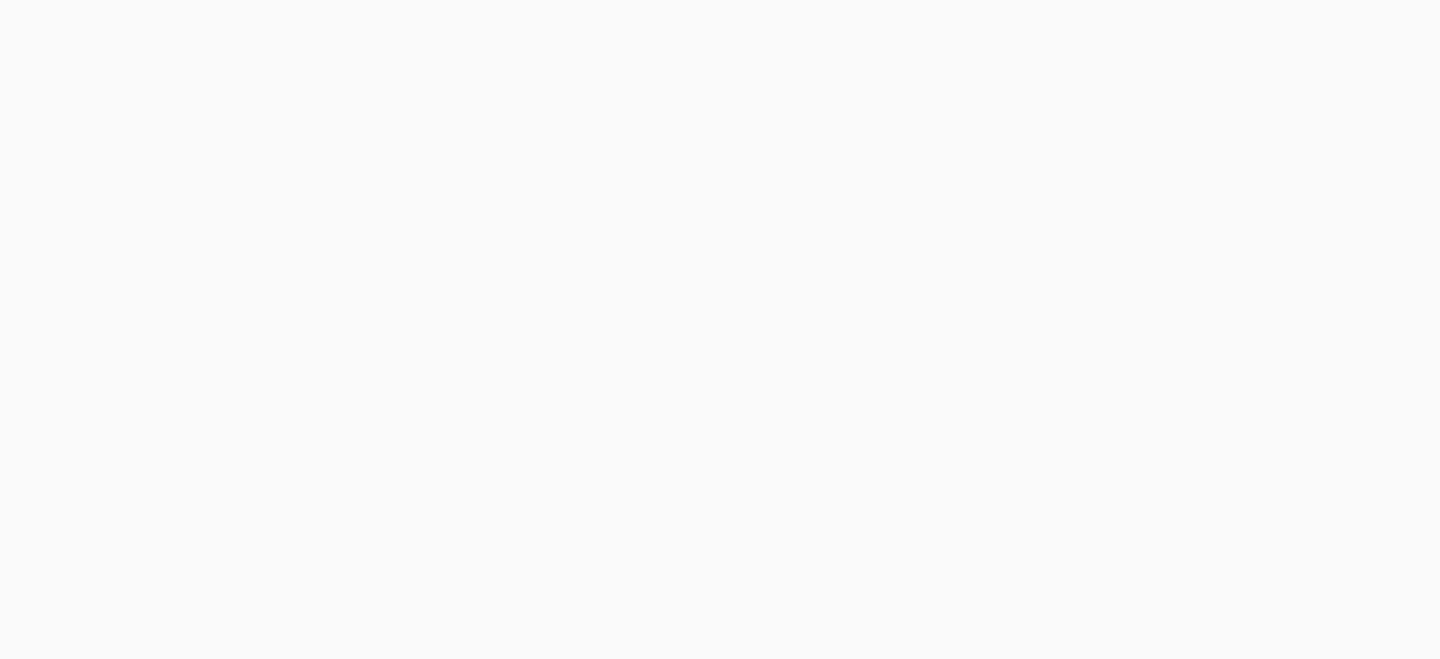 scroll, scrollTop: 0, scrollLeft: 0, axis: both 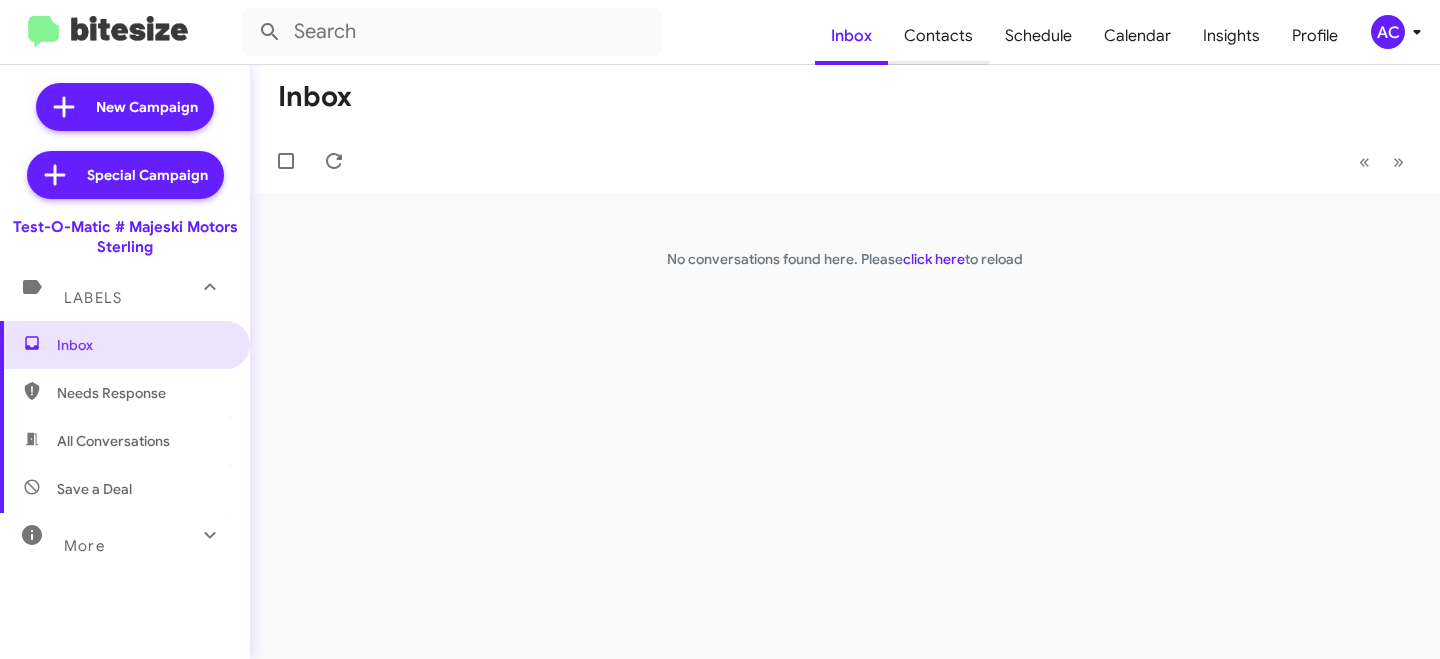 click on "Contacts" at bounding box center [938, 36] 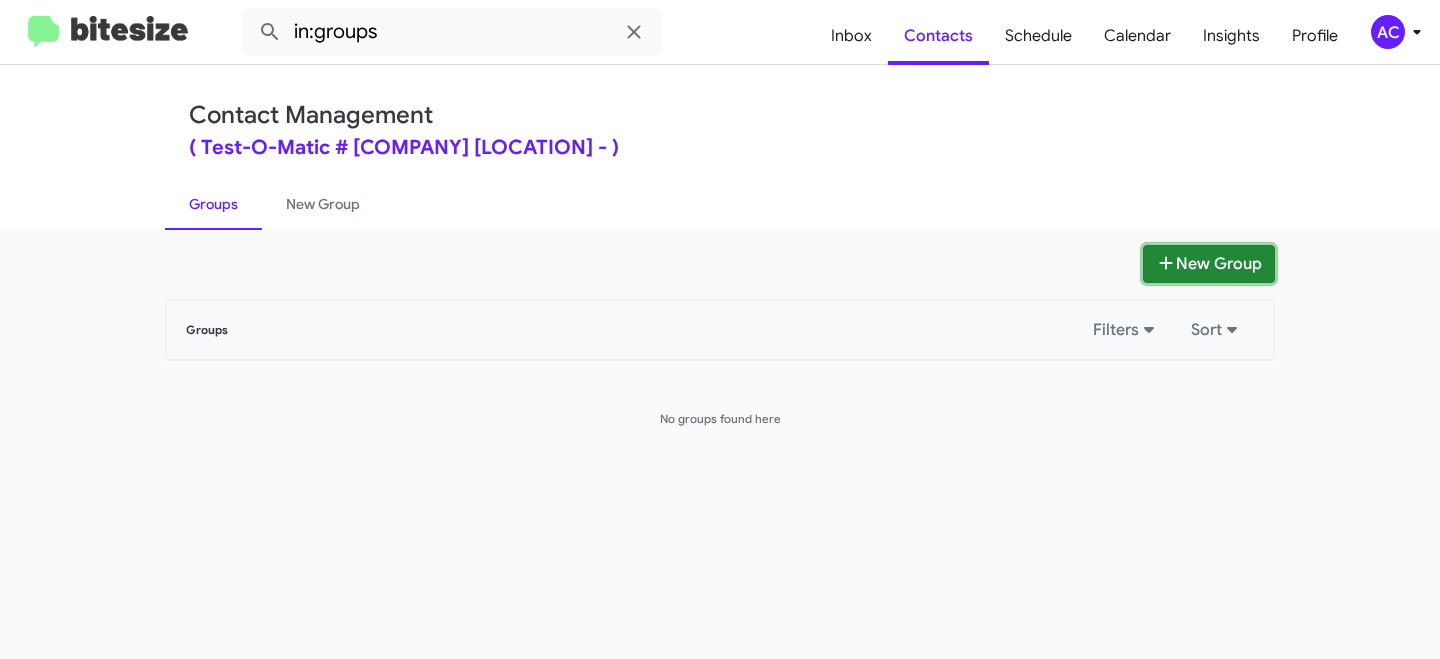 click on "New Group" at bounding box center (1209, 264) 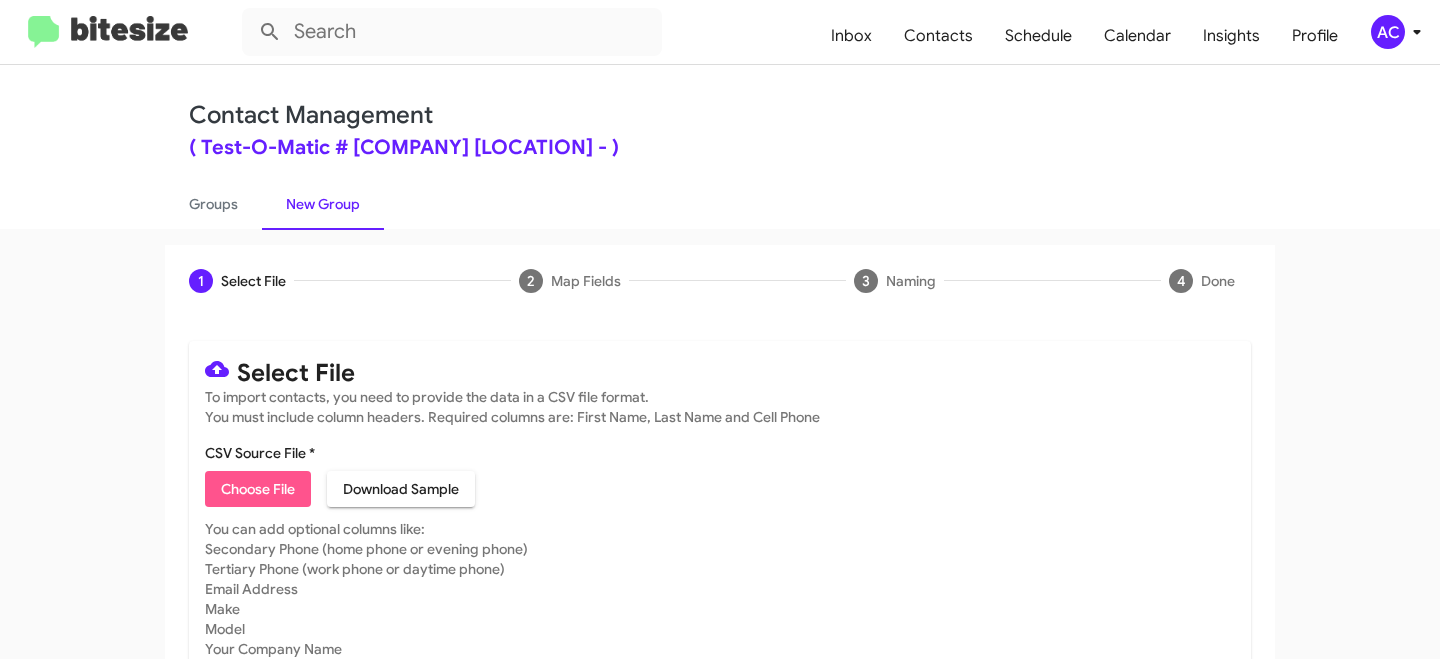 click on "Choose File" at bounding box center [258, 489] 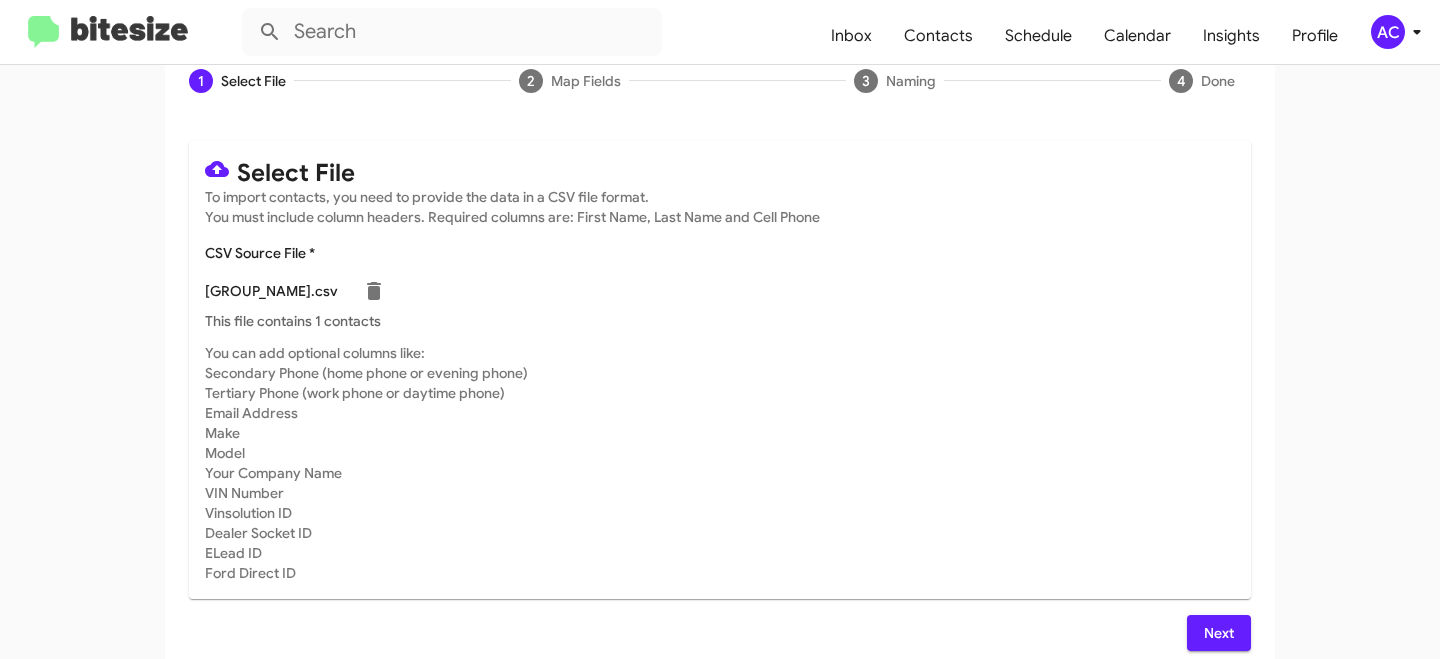 scroll, scrollTop: 216, scrollLeft: 0, axis: vertical 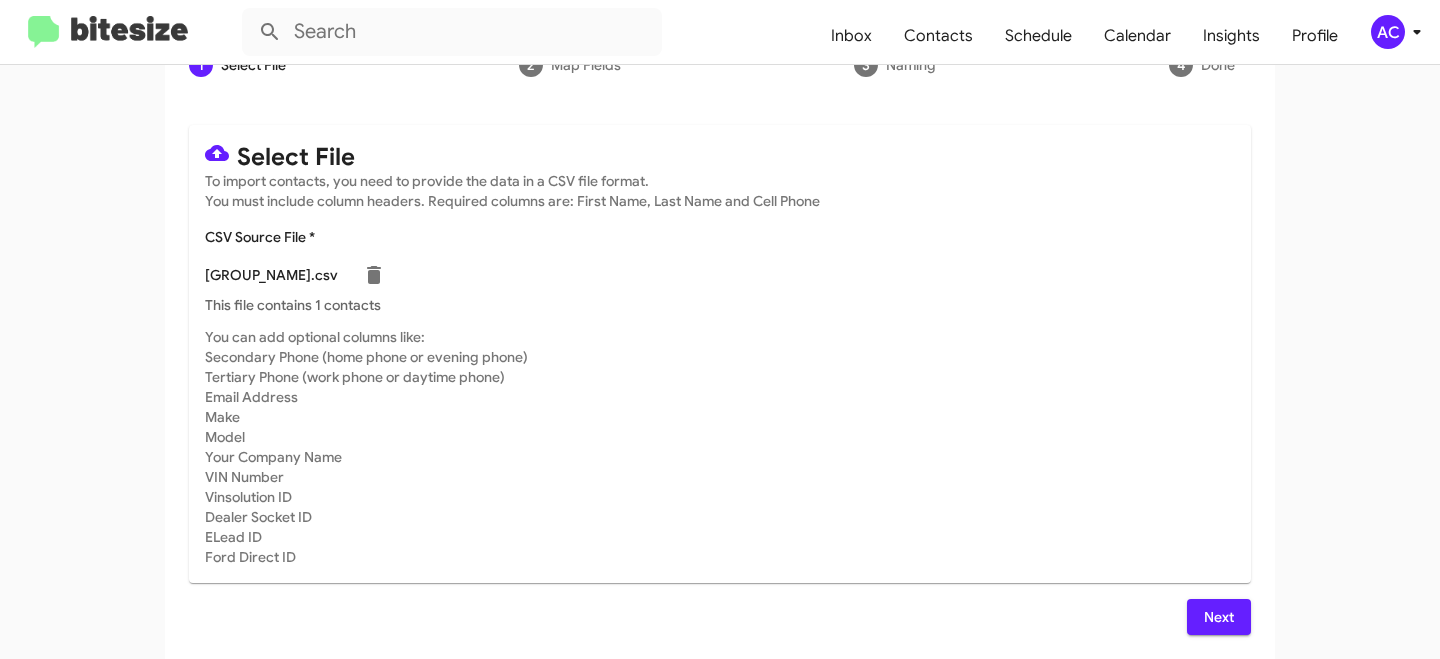click on "Next" at bounding box center [1219, 617] 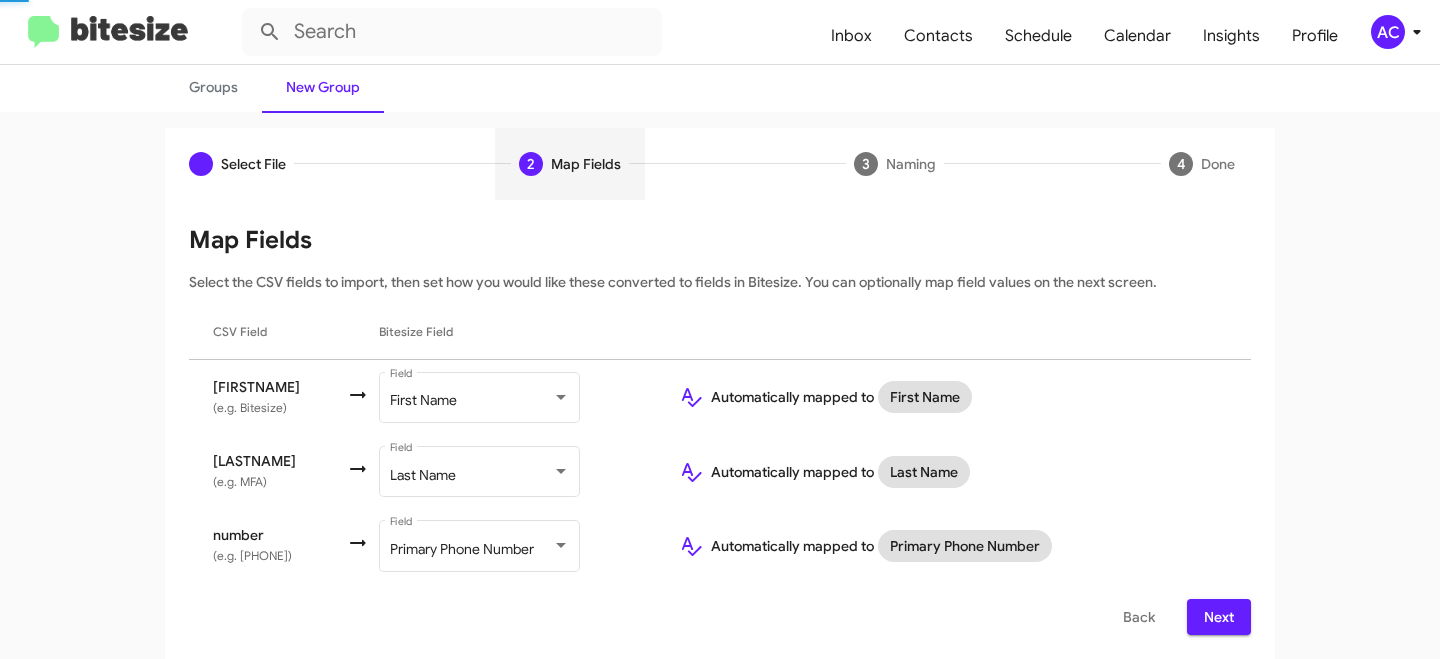 scroll, scrollTop: 117, scrollLeft: 0, axis: vertical 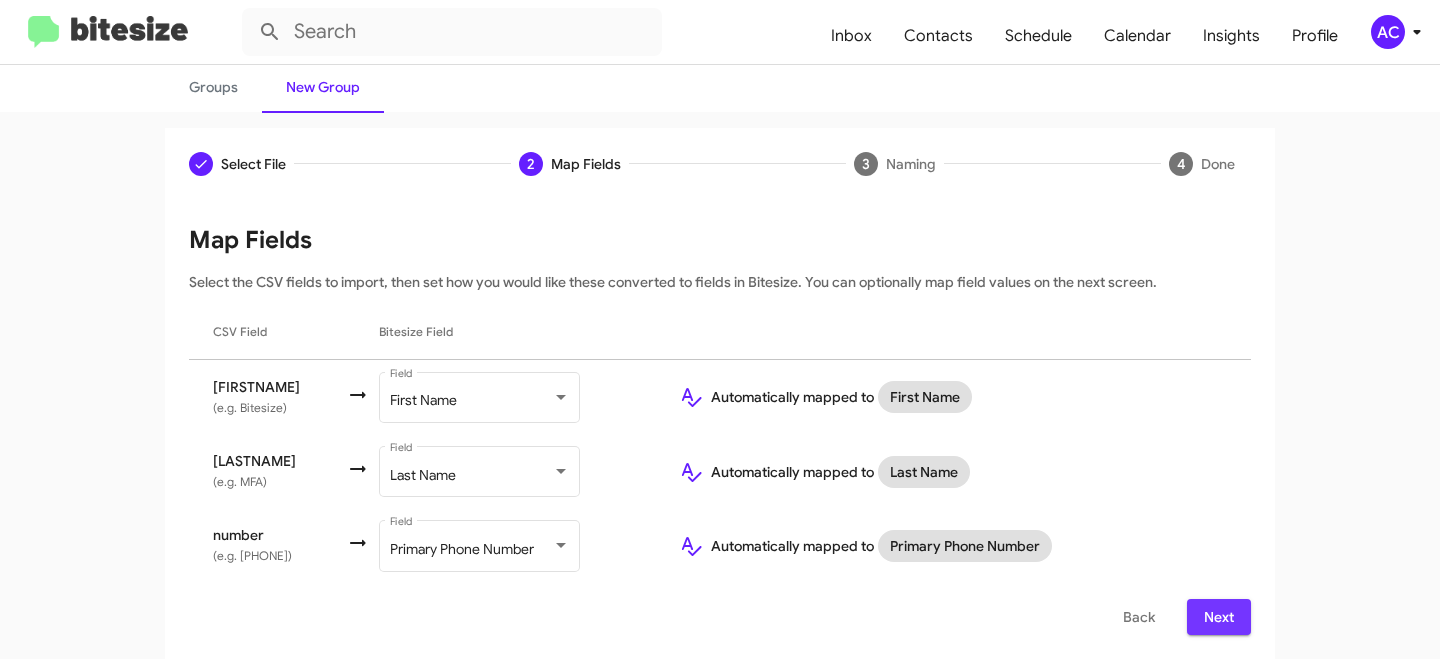 click on "Next" at bounding box center [1219, 617] 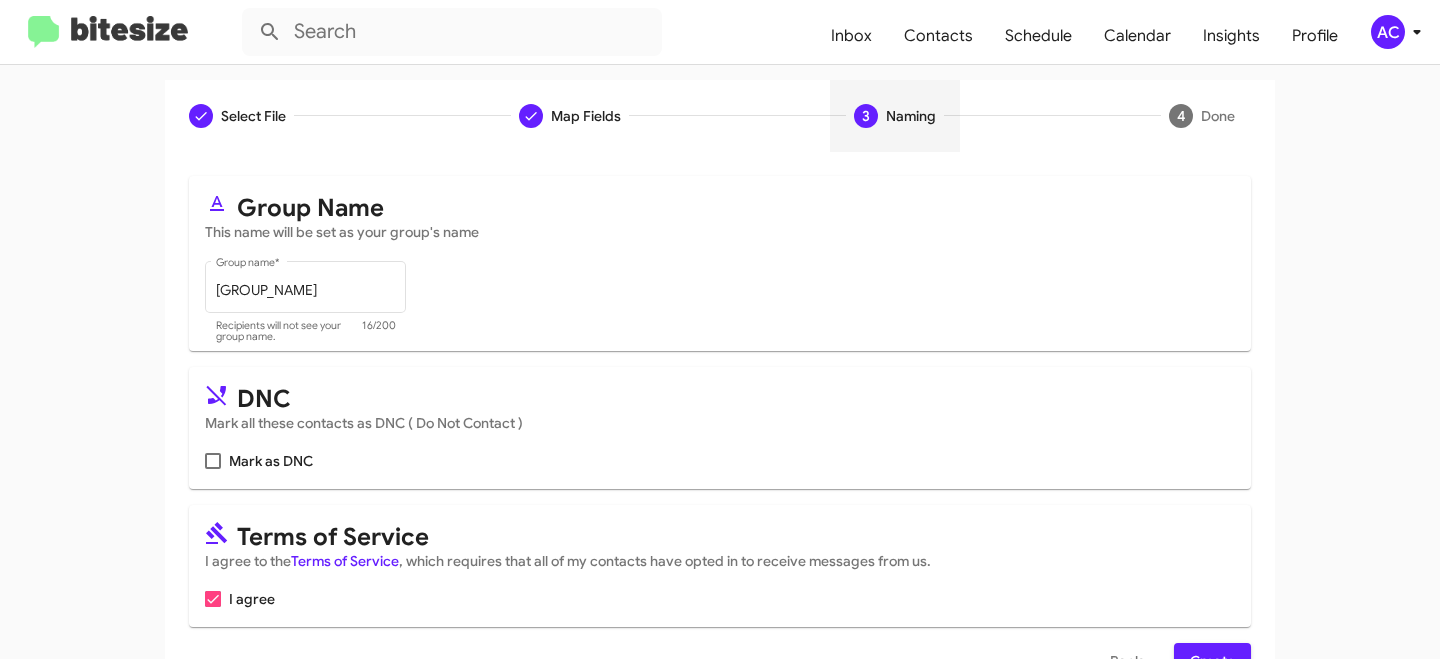 scroll, scrollTop: 225, scrollLeft: 0, axis: vertical 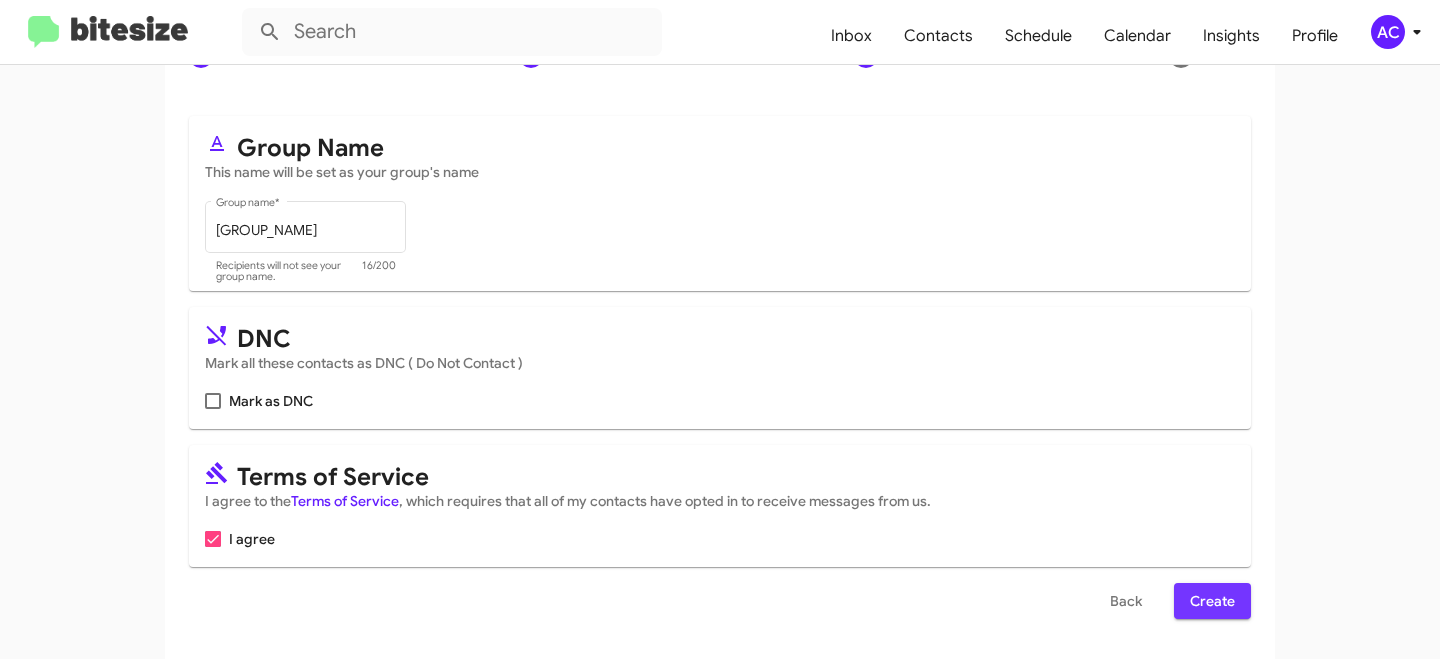 click on "Create" at bounding box center [1212, 601] 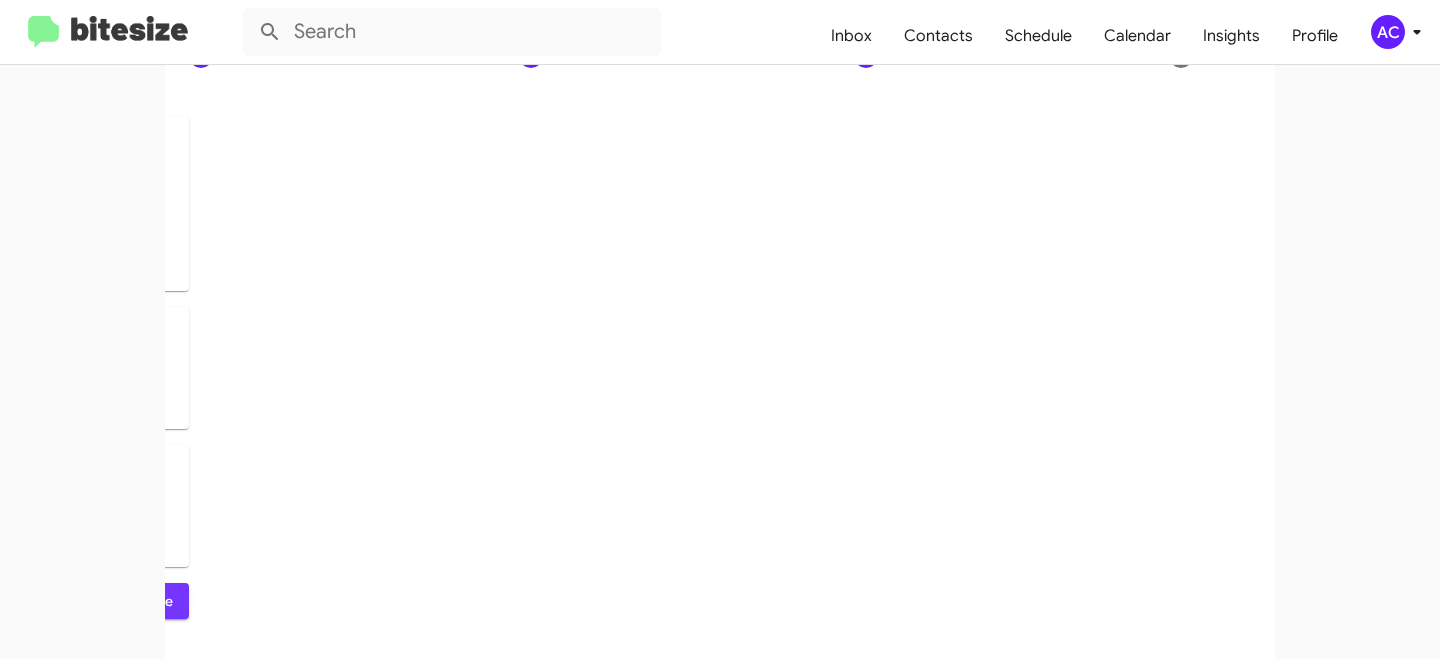 scroll, scrollTop: 0, scrollLeft: 0, axis: both 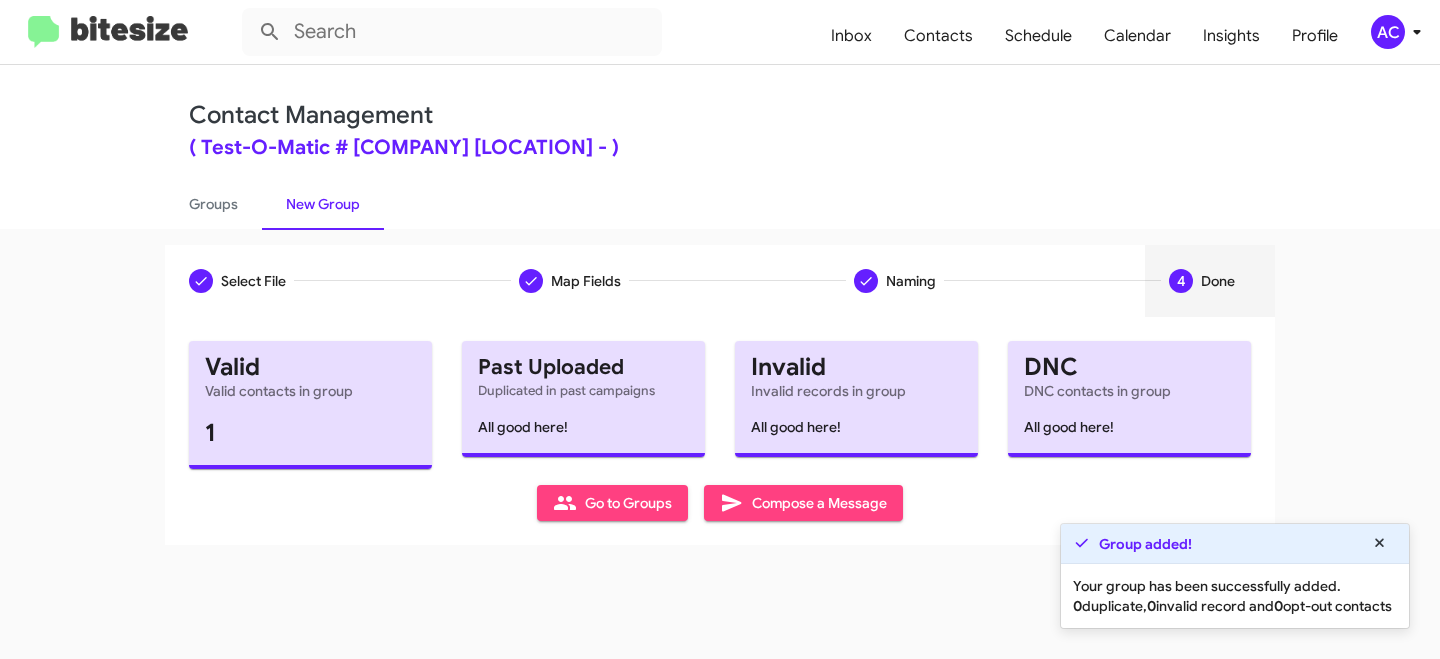 click on "Compose a Message" at bounding box center [612, 503] 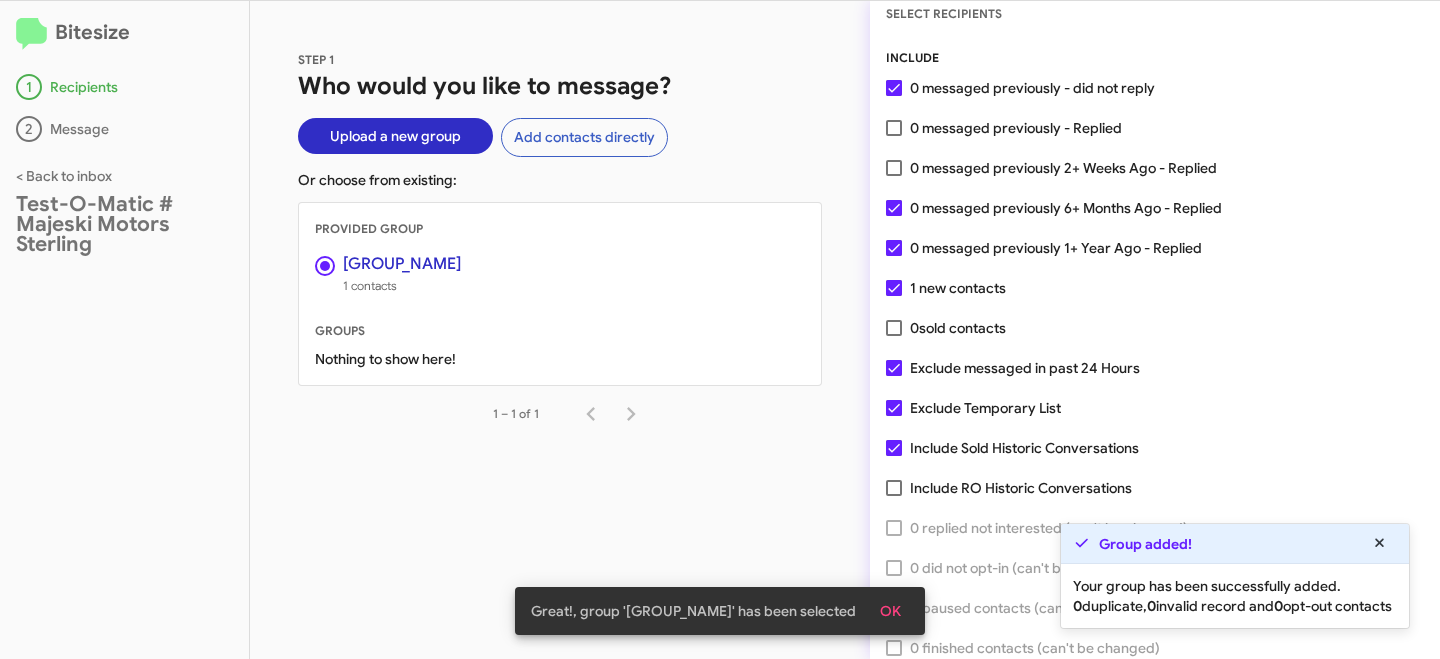 scroll, scrollTop: 99, scrollLeft: 0, axis: vertical 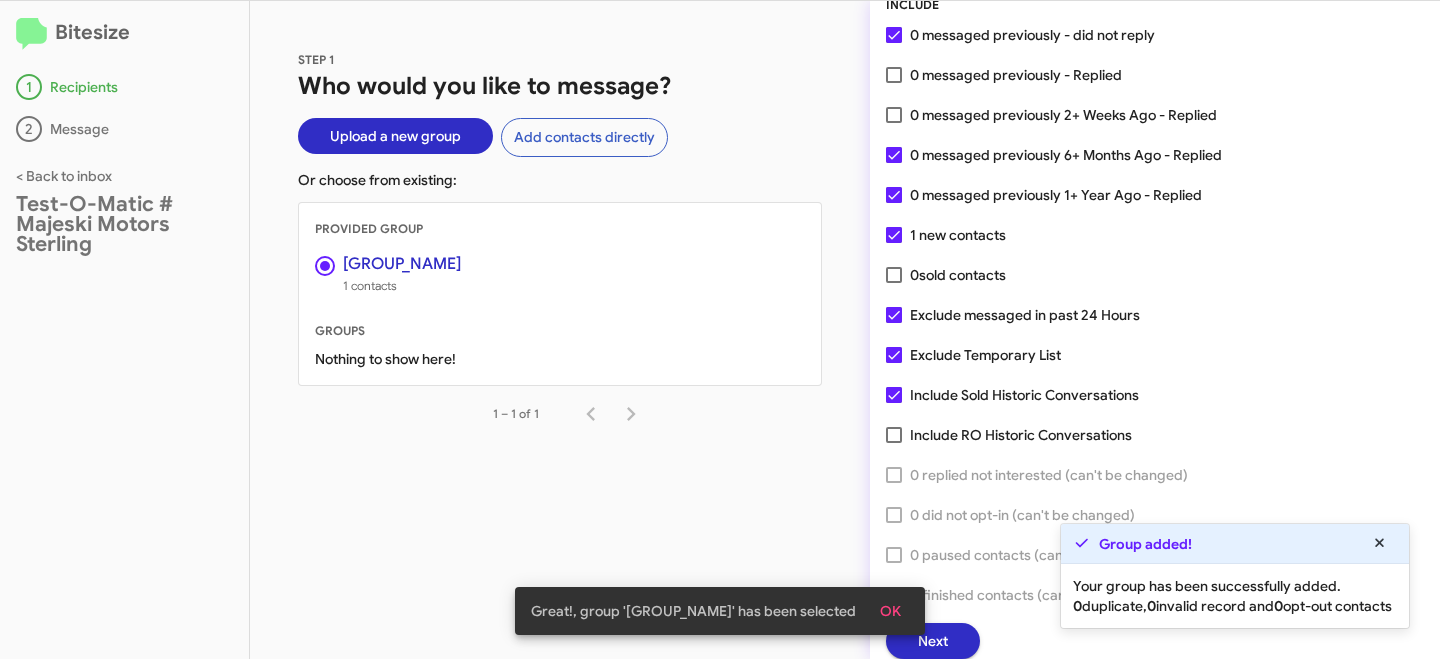 click on "Great!, group 'MFA_Actual_Phone' has been selected OK" at bounding box center [720, 611] 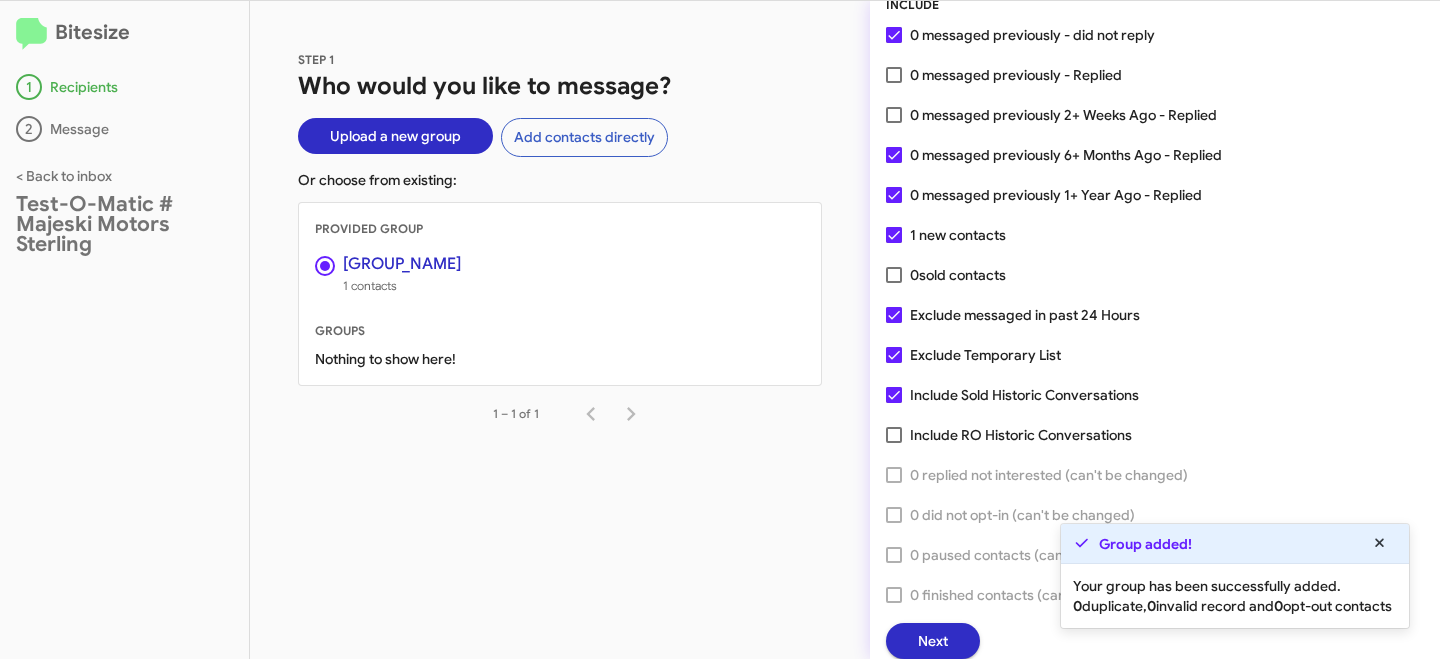 click on "Next" at bounding box center [933, 641] 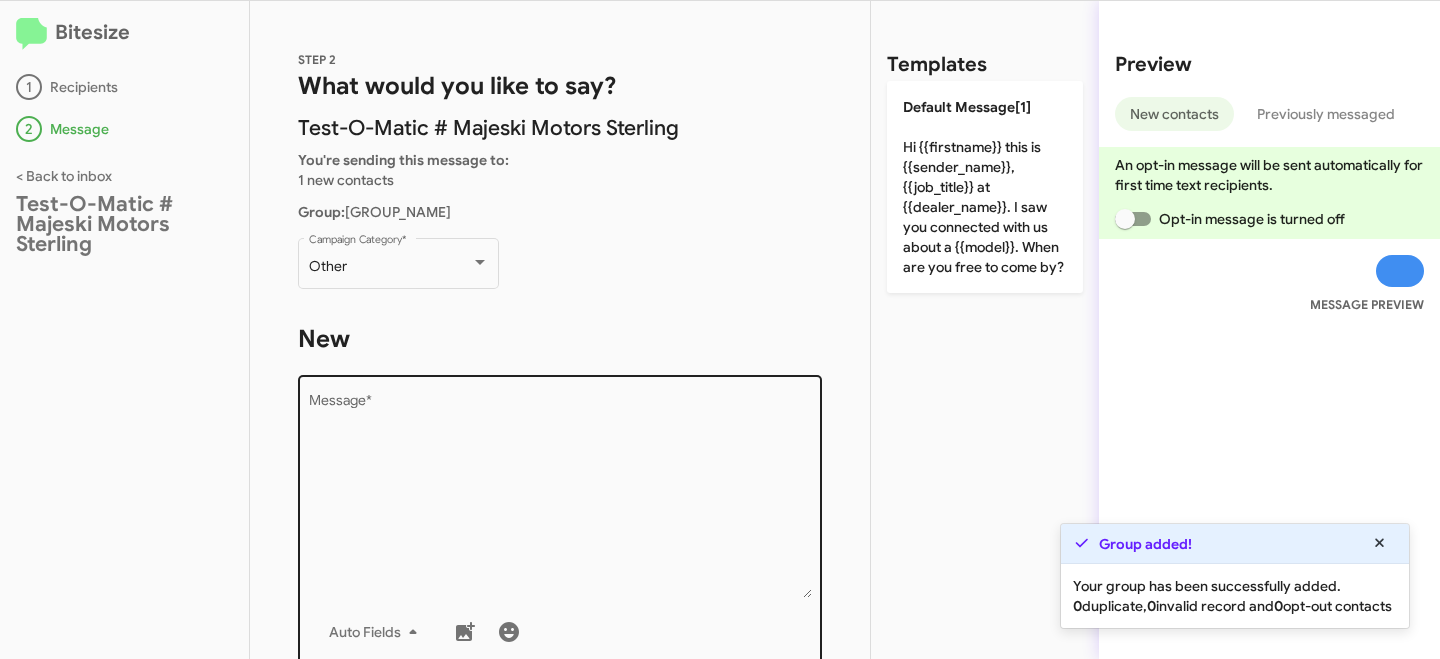 click on "Message  *" at bounding box center (560, 496) 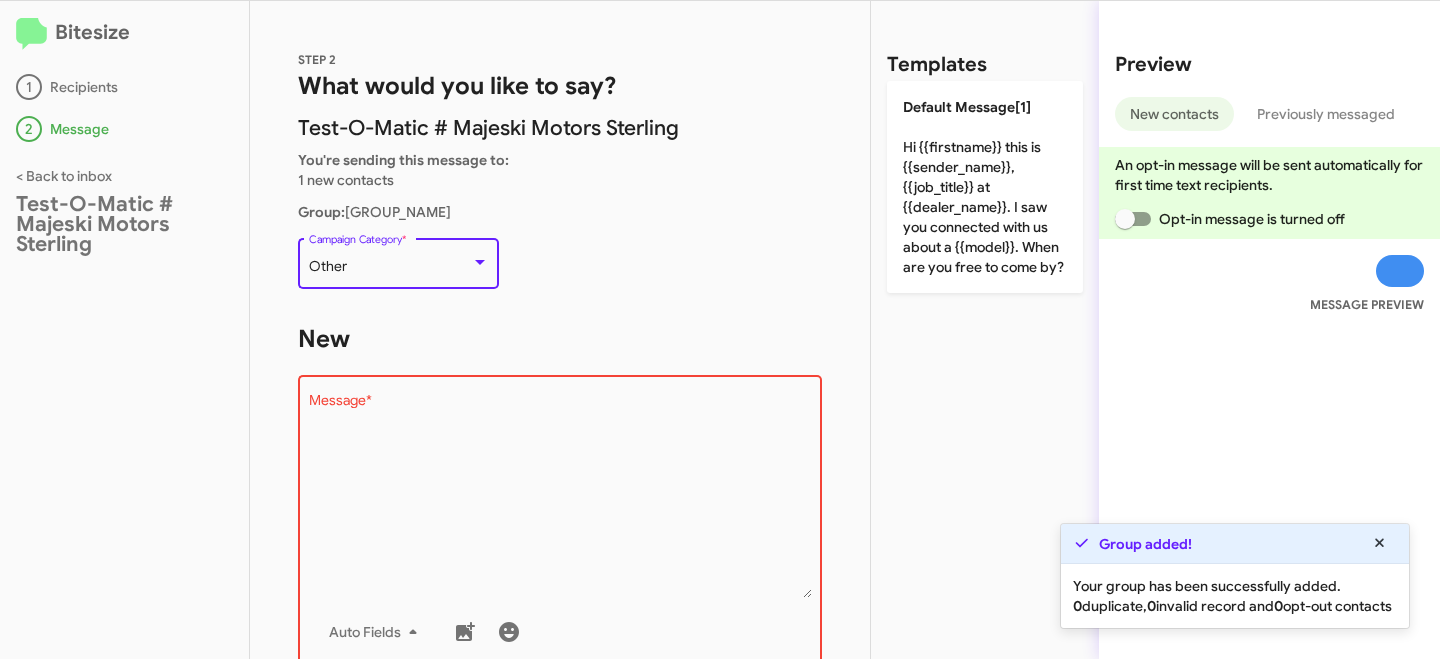 click on "Other" at bounding box center (390, 267) 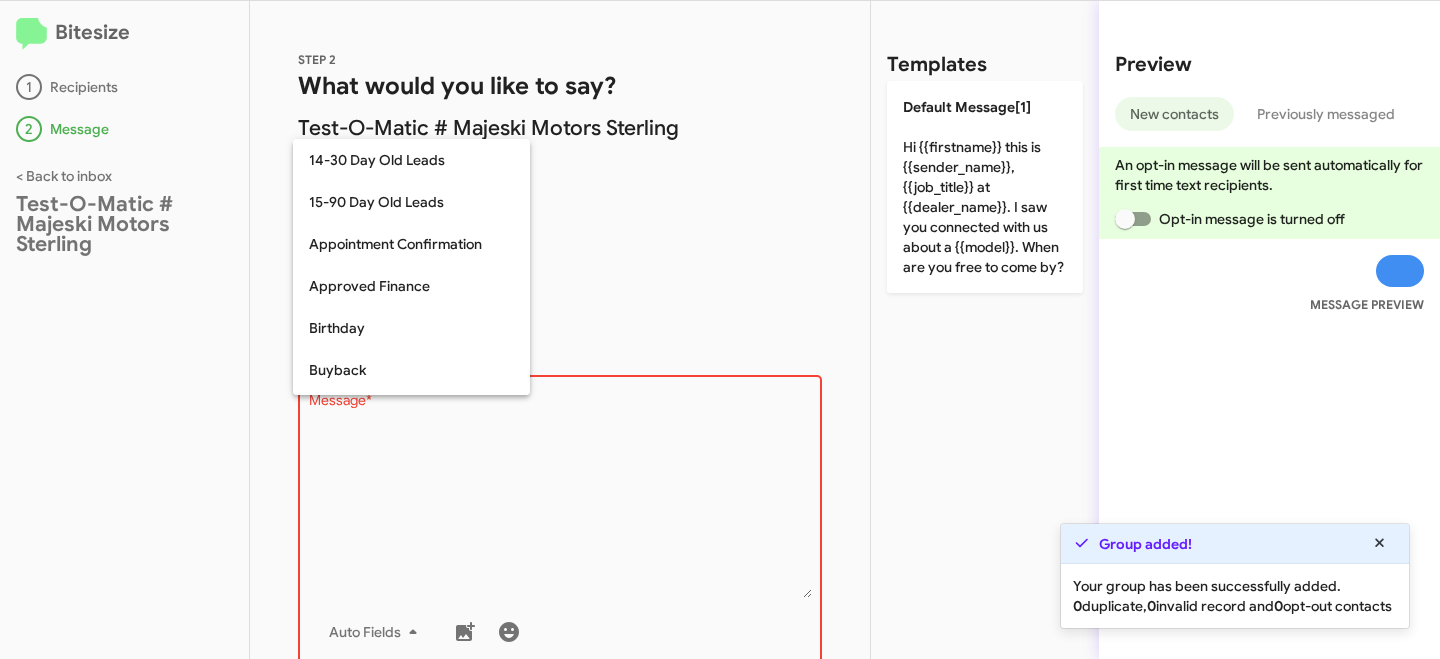 scroll, scrollTop: 439, scrollLeft: 0, axis: vertical 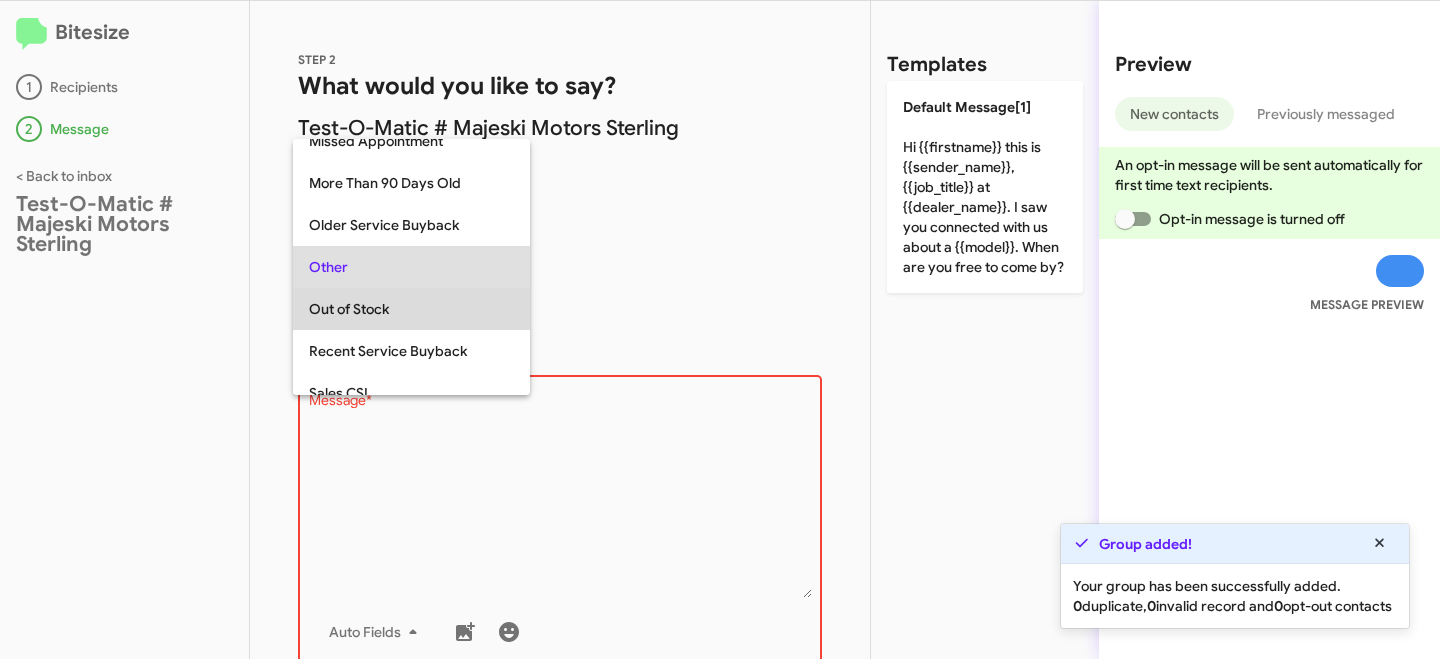 click on "Out of Stock" at bounding box center [411, 309] 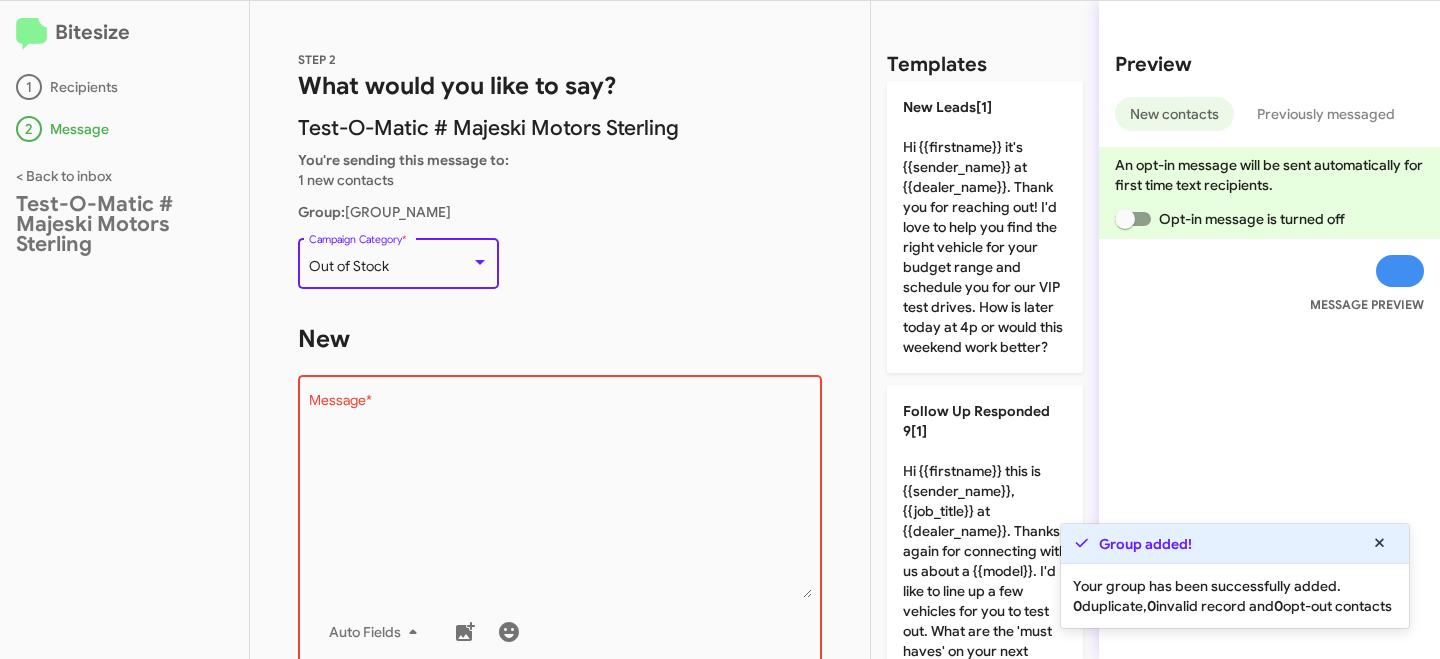 click on "Out of Stock" at bounding box center (390, 267) 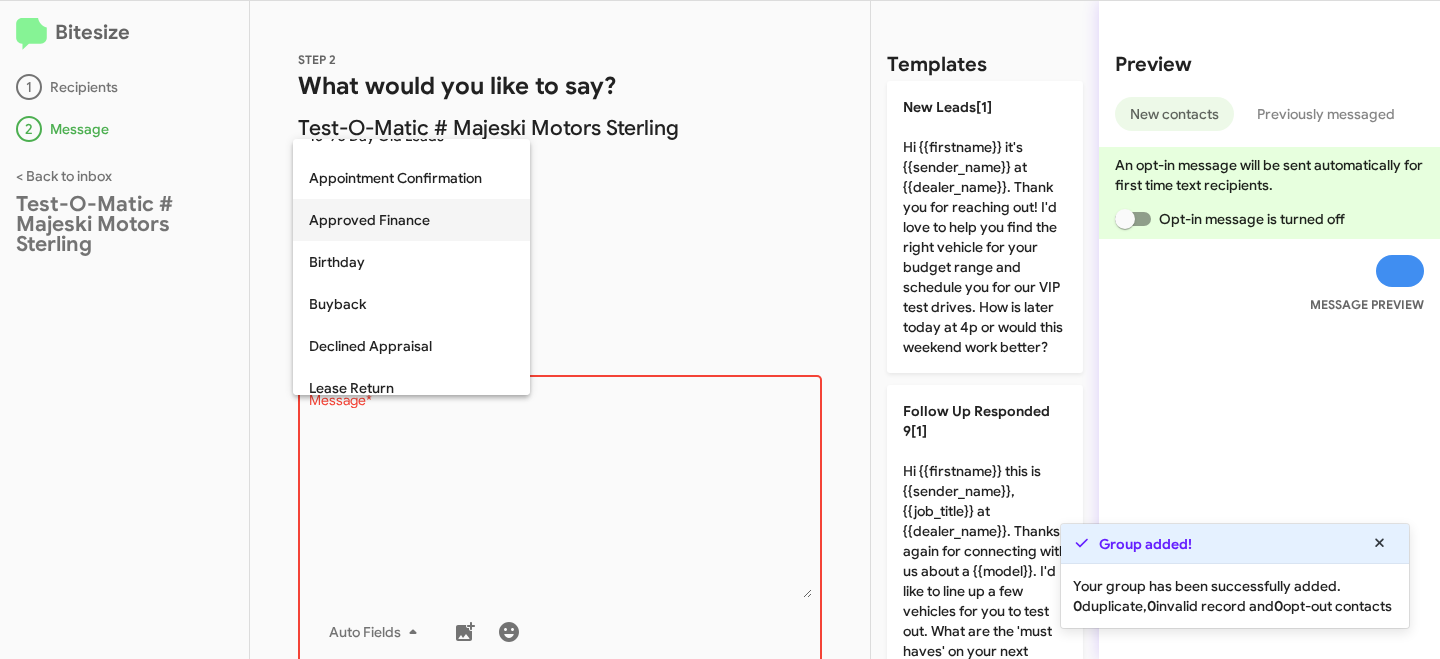 scroll, scrollTop: 0, scrollLeft: 0, axis: both 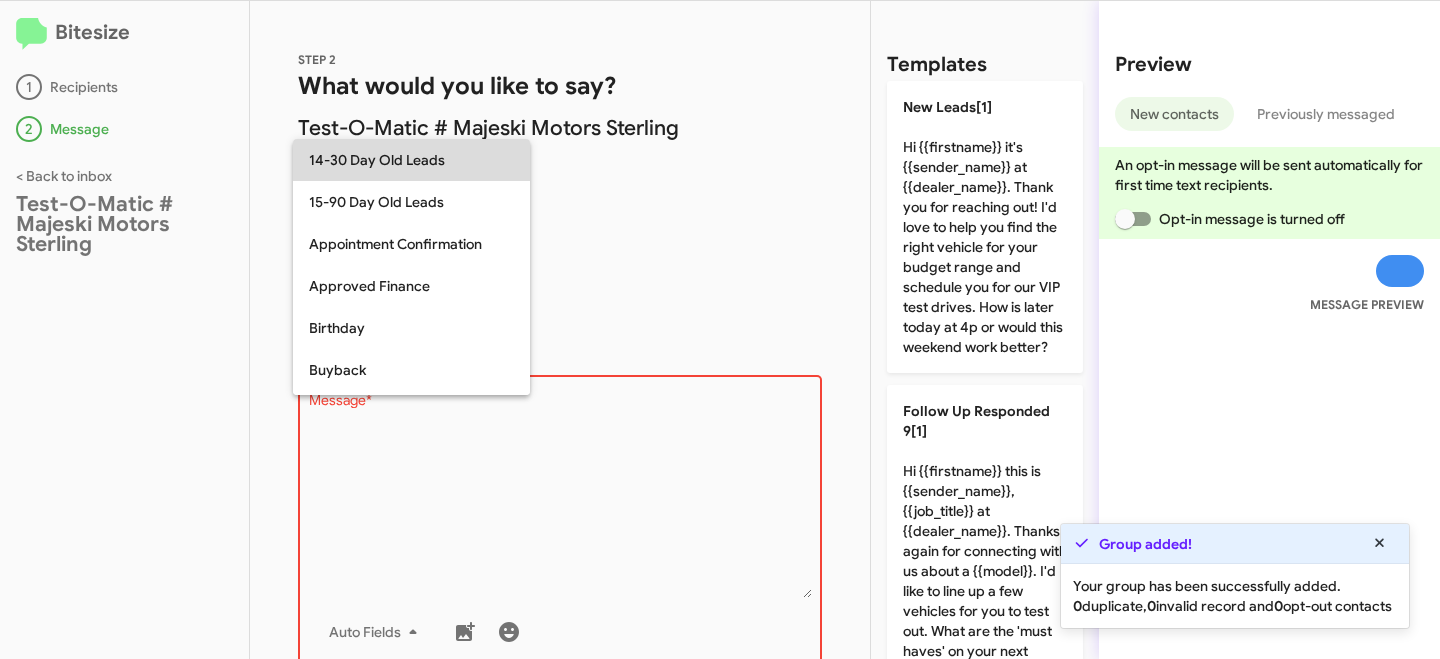 click on "14-30 Day Old Leads" at bounding box center [411, 160] 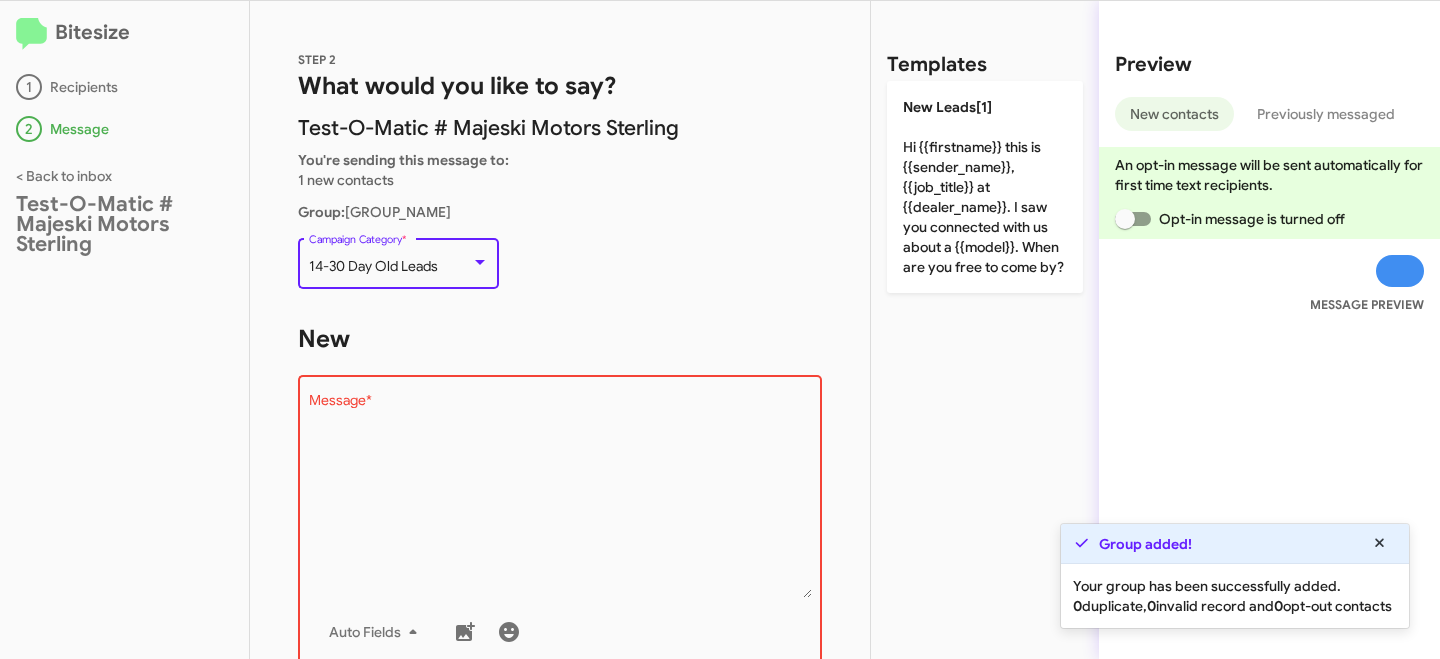 click on "Message  *" at bounding box center (560, 496) 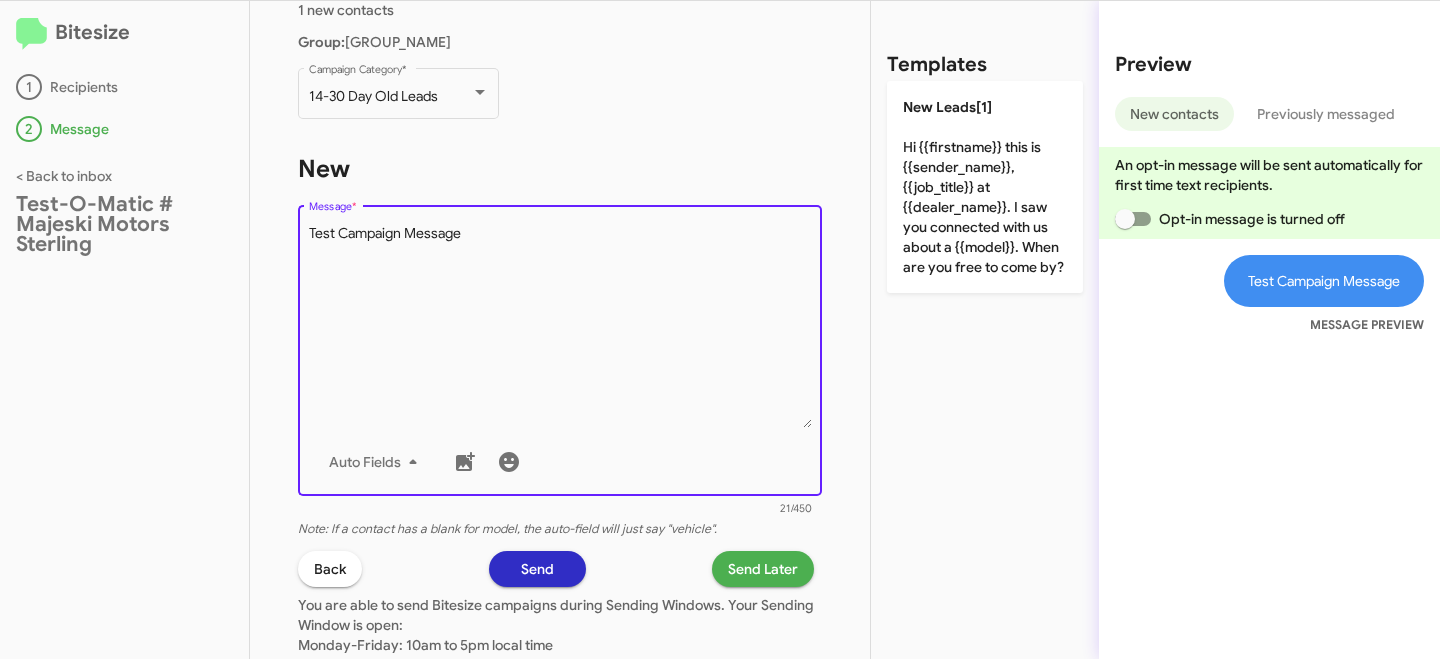 scroll, scrollTop: 209, scrollLeft: 0, axis: vertical 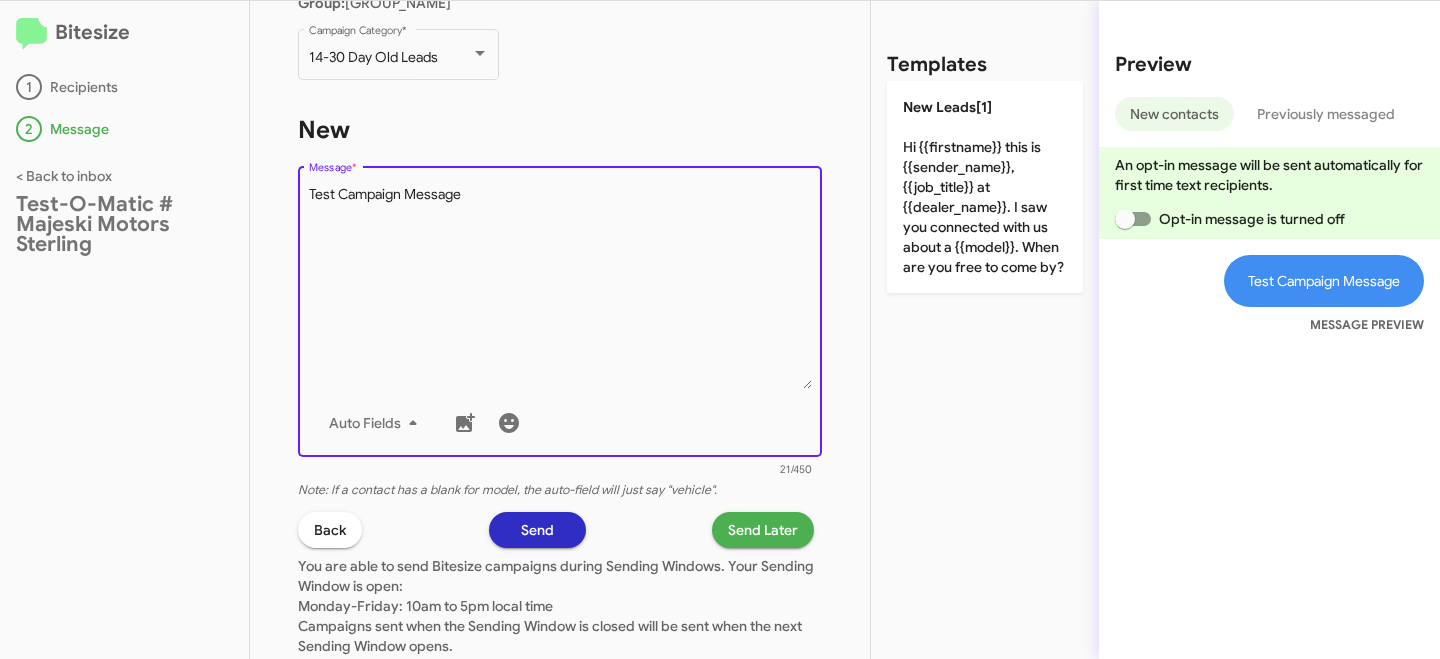 type on "Test Campaign Message" 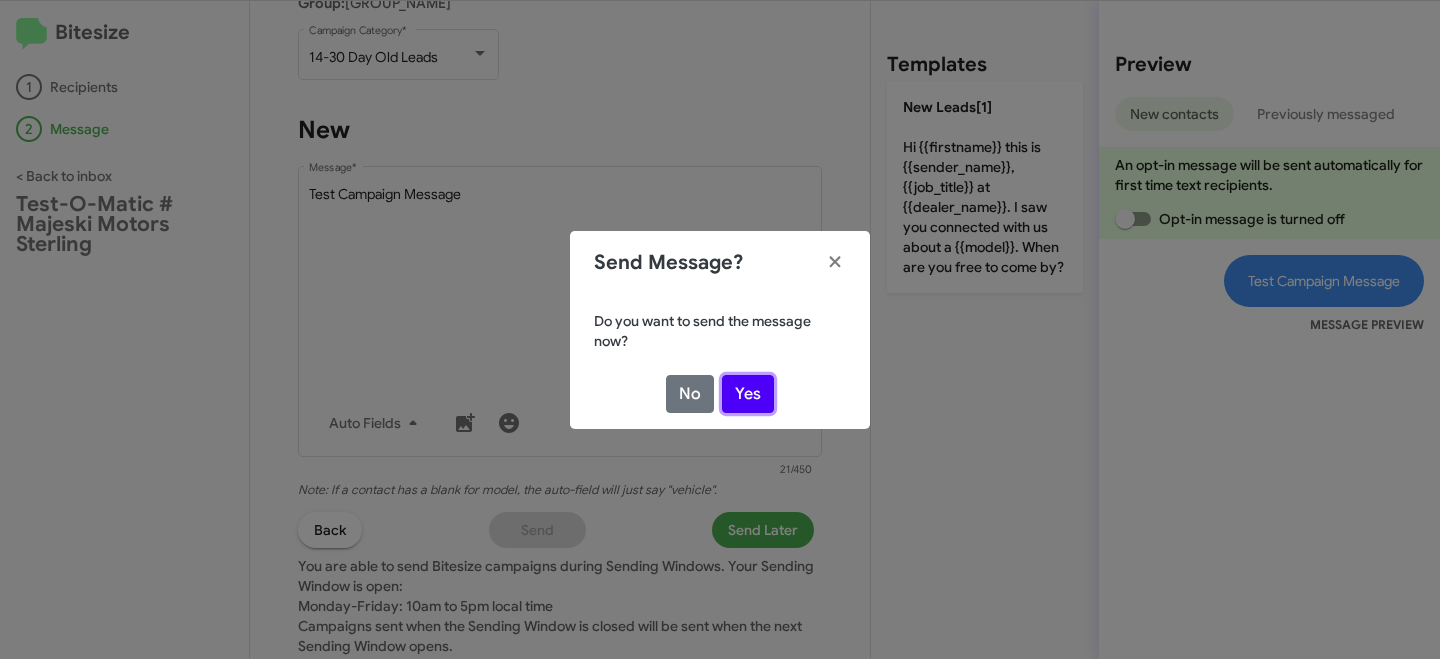click on "Yes" at bounding box center [748, 394] 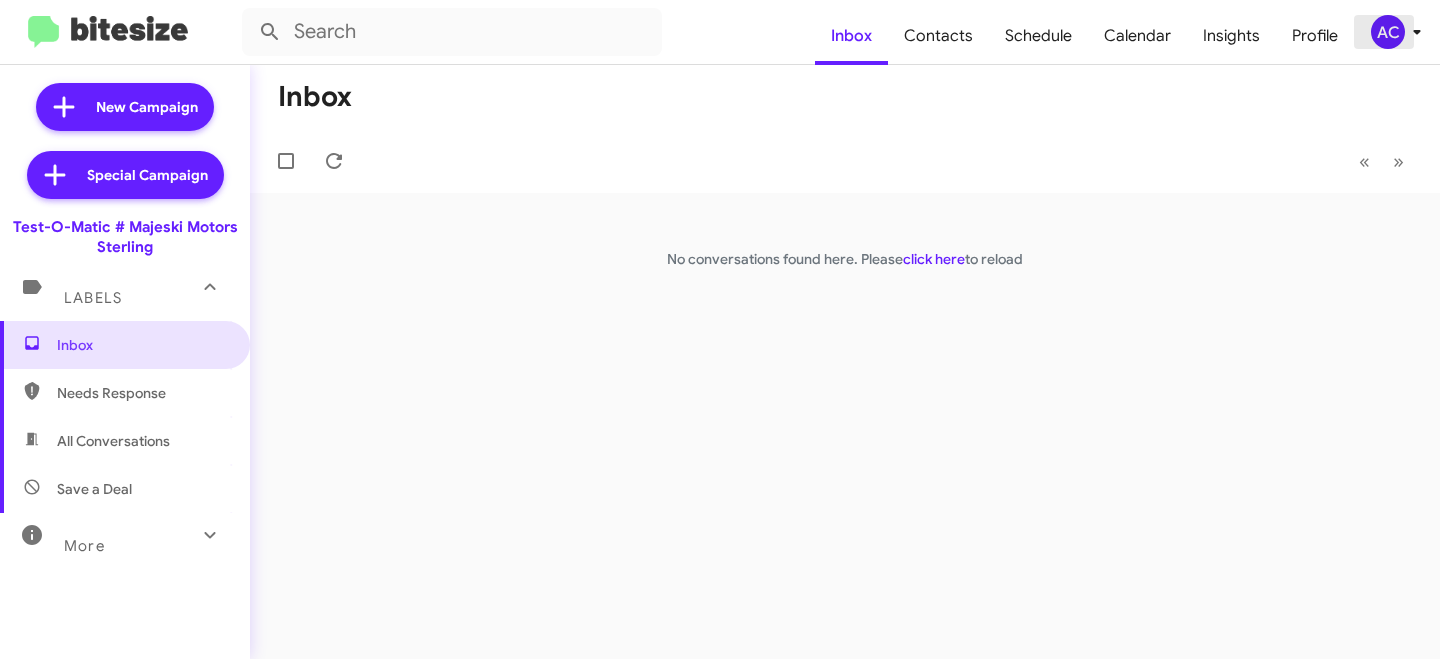 click at bounding box center (1417, 32) 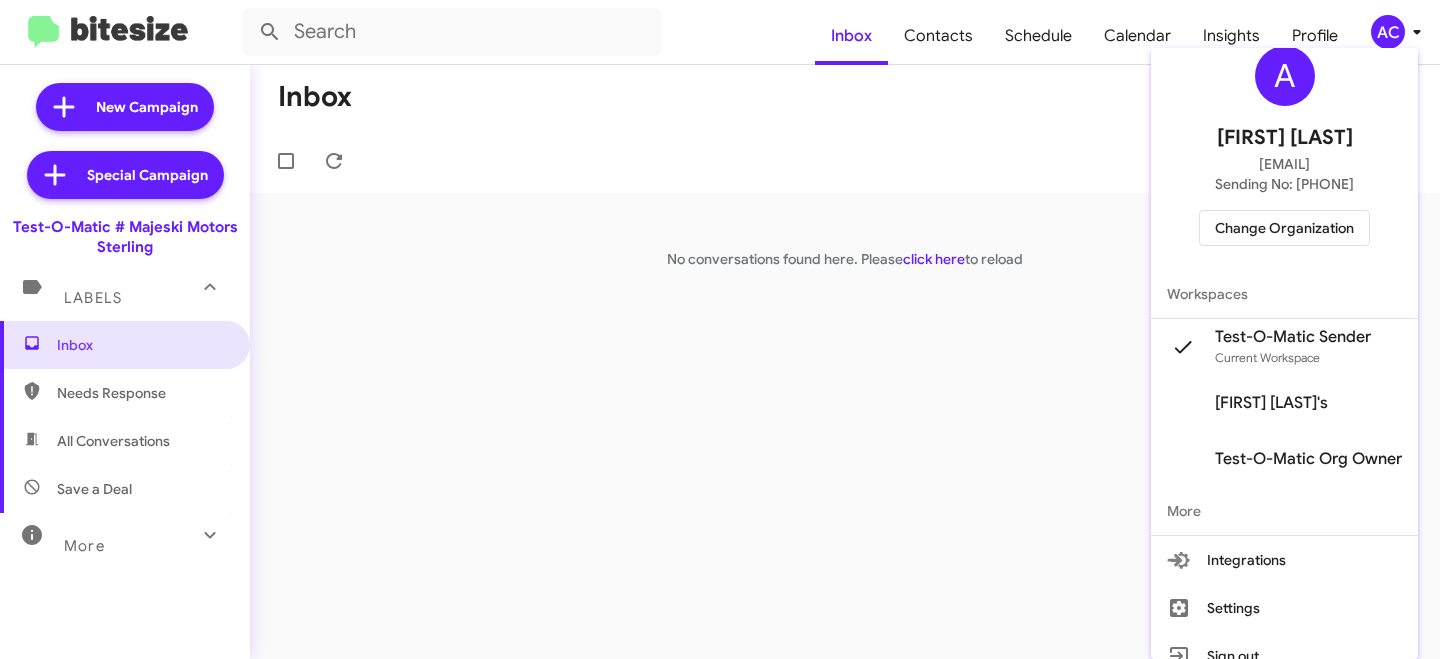scroll, scrollTop: 63, scrollLeft: 0, axis: vertical 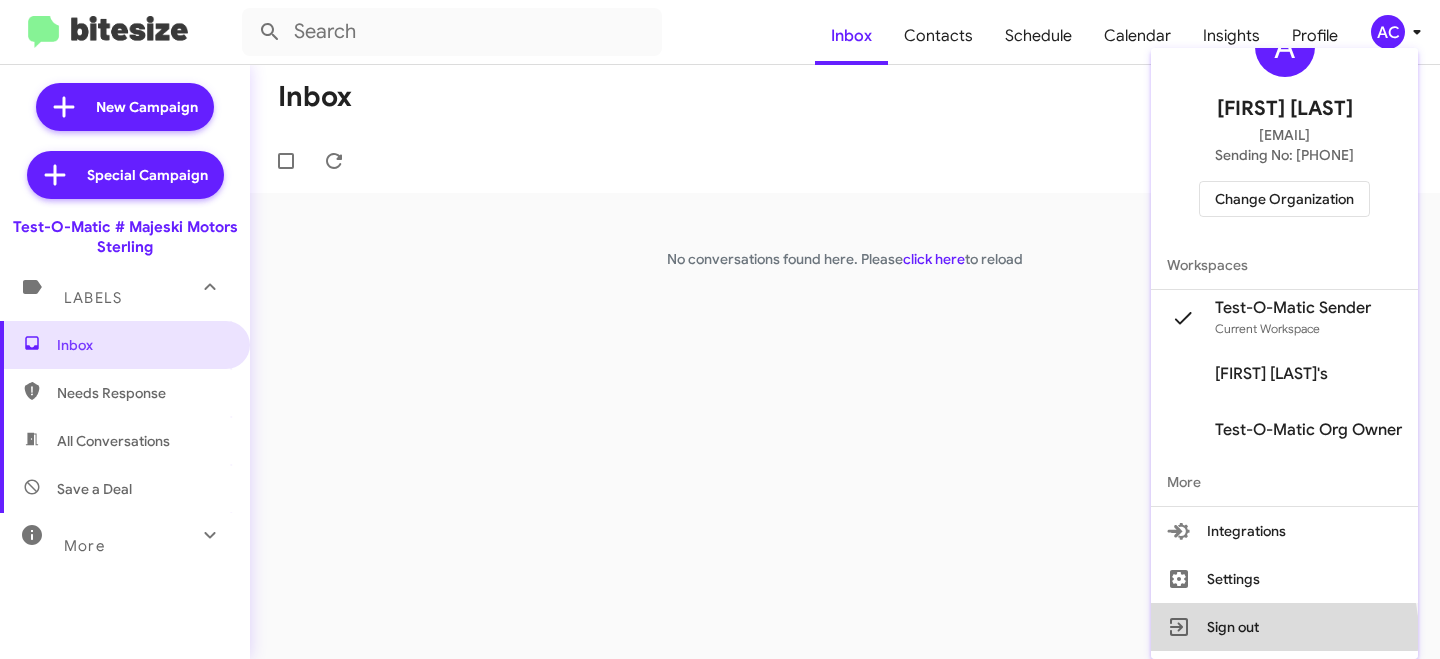 click on "Sign out" at bounding box center [1284, 627] 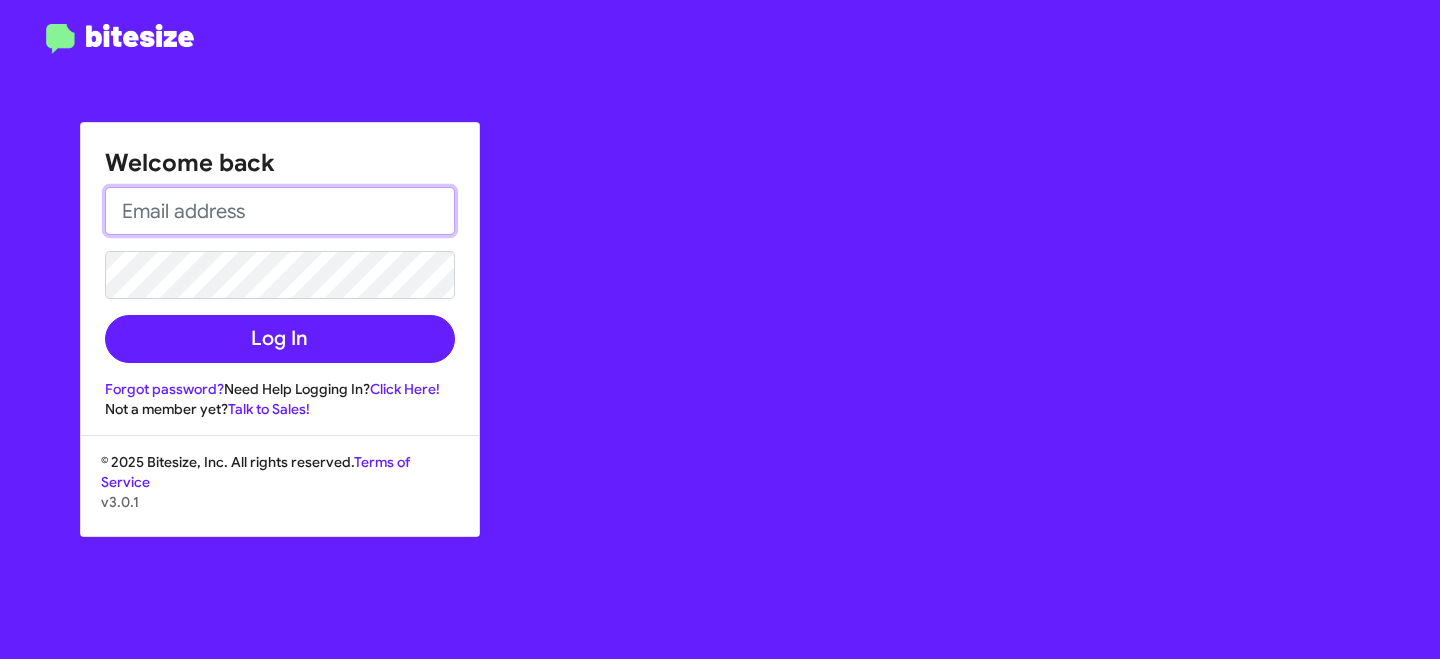 click at bounding box center [280, 211] 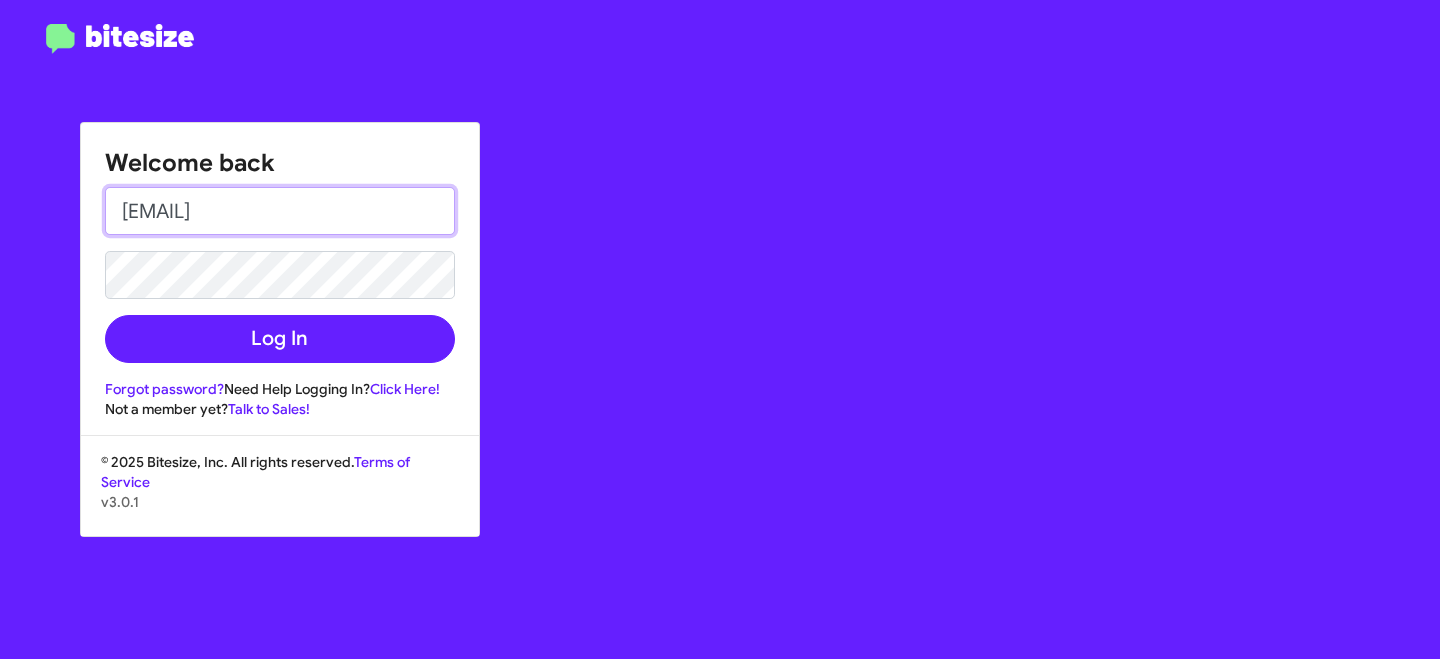 type on "abhishek@[EMAIL]" 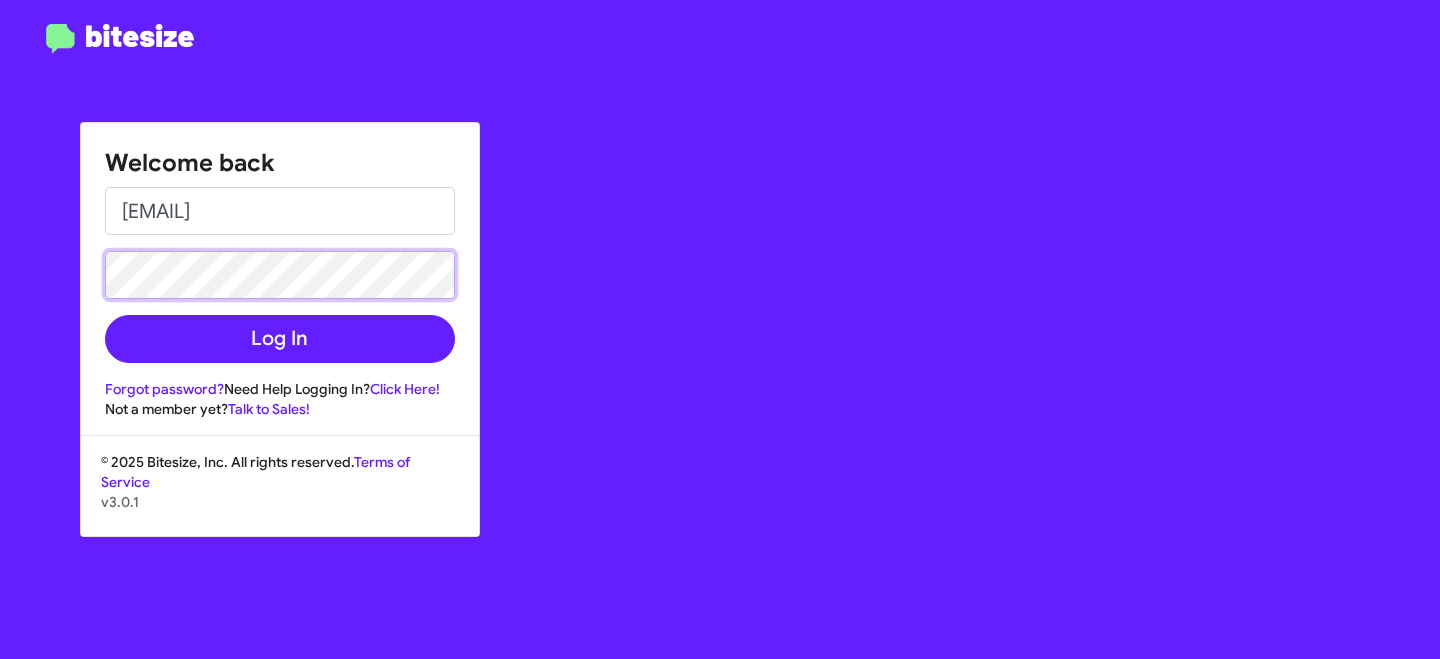 click on "Log In" at bounding box center [280, 339] 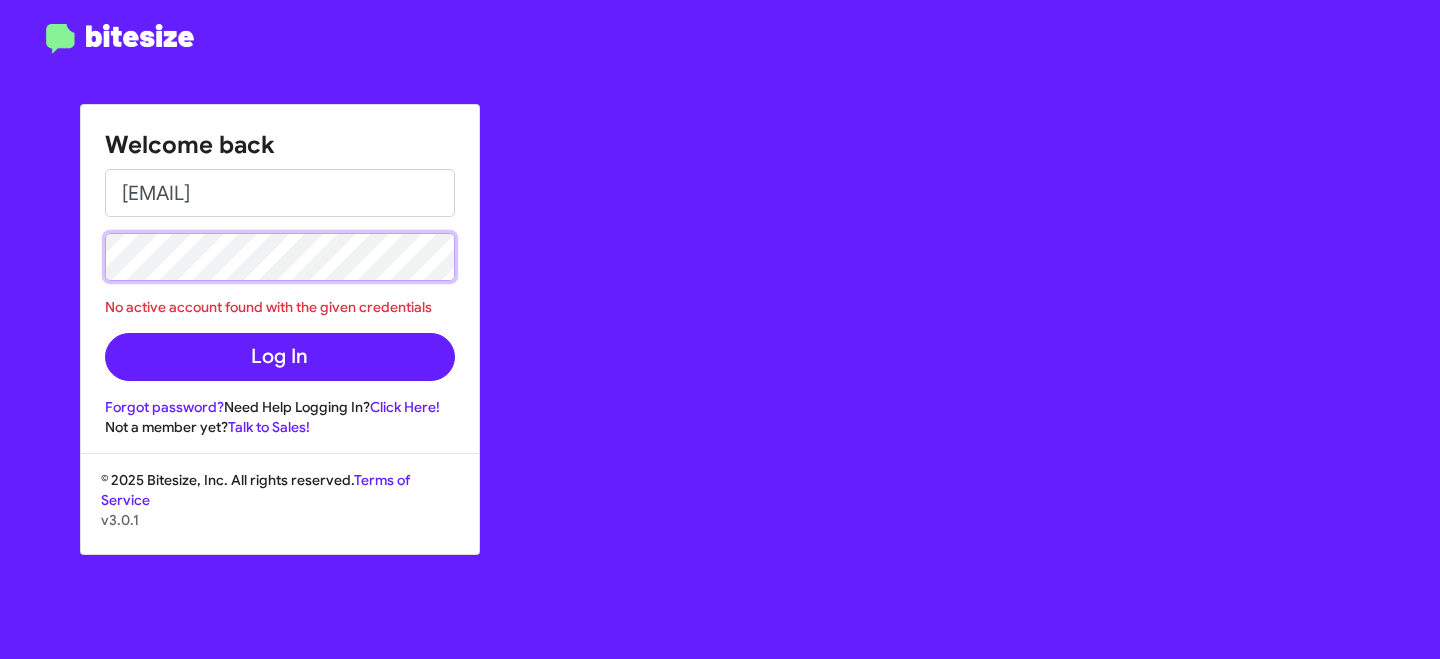 click on "Welcome back abhishek@bitesize.co  No active account found with the given credentials  Log In Forgot password?  Need Help Logging In?  Click Here!  Not a member yet?  Talk to Sales!" at bounding box center [280, 271] 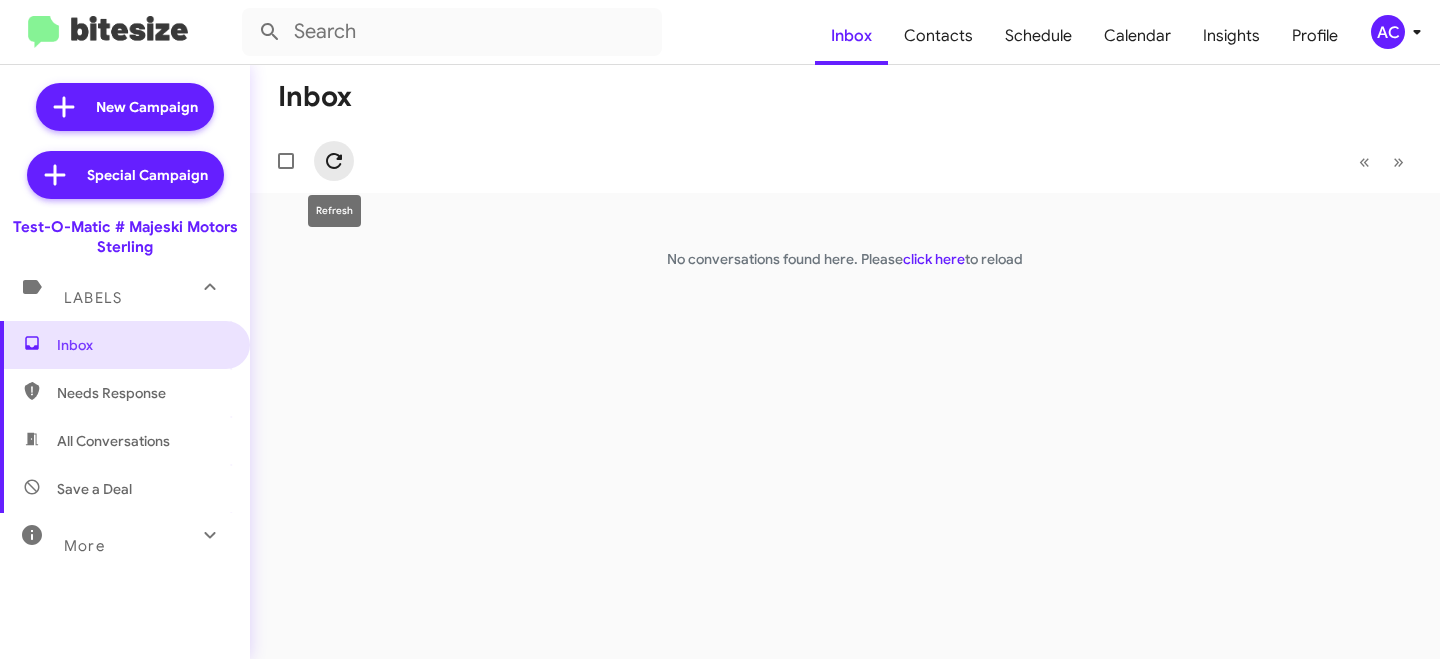 click at bounding box center [334, 161] 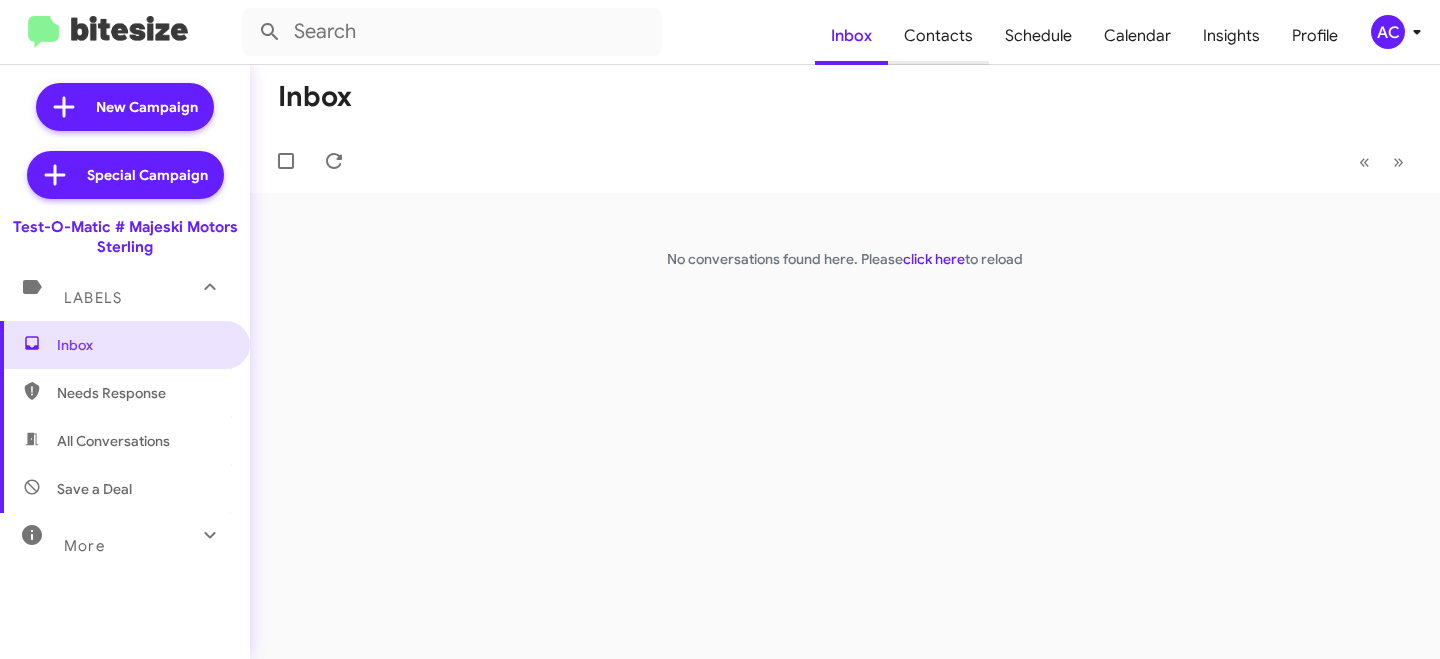click on "Contacts" at bounding box center (938, 36) 